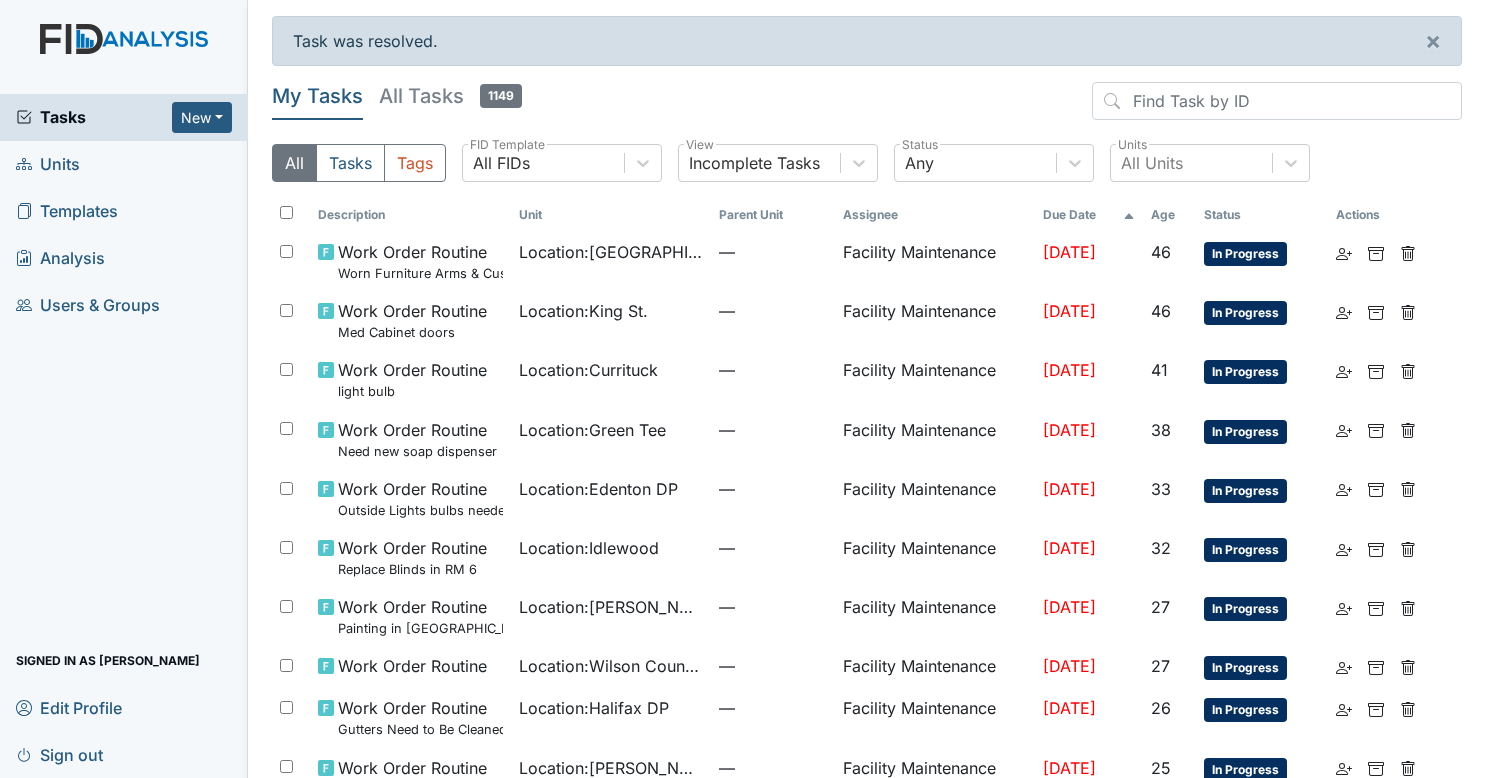 scroll, scrollTop: 0, scrollLeft: 0, axis: both 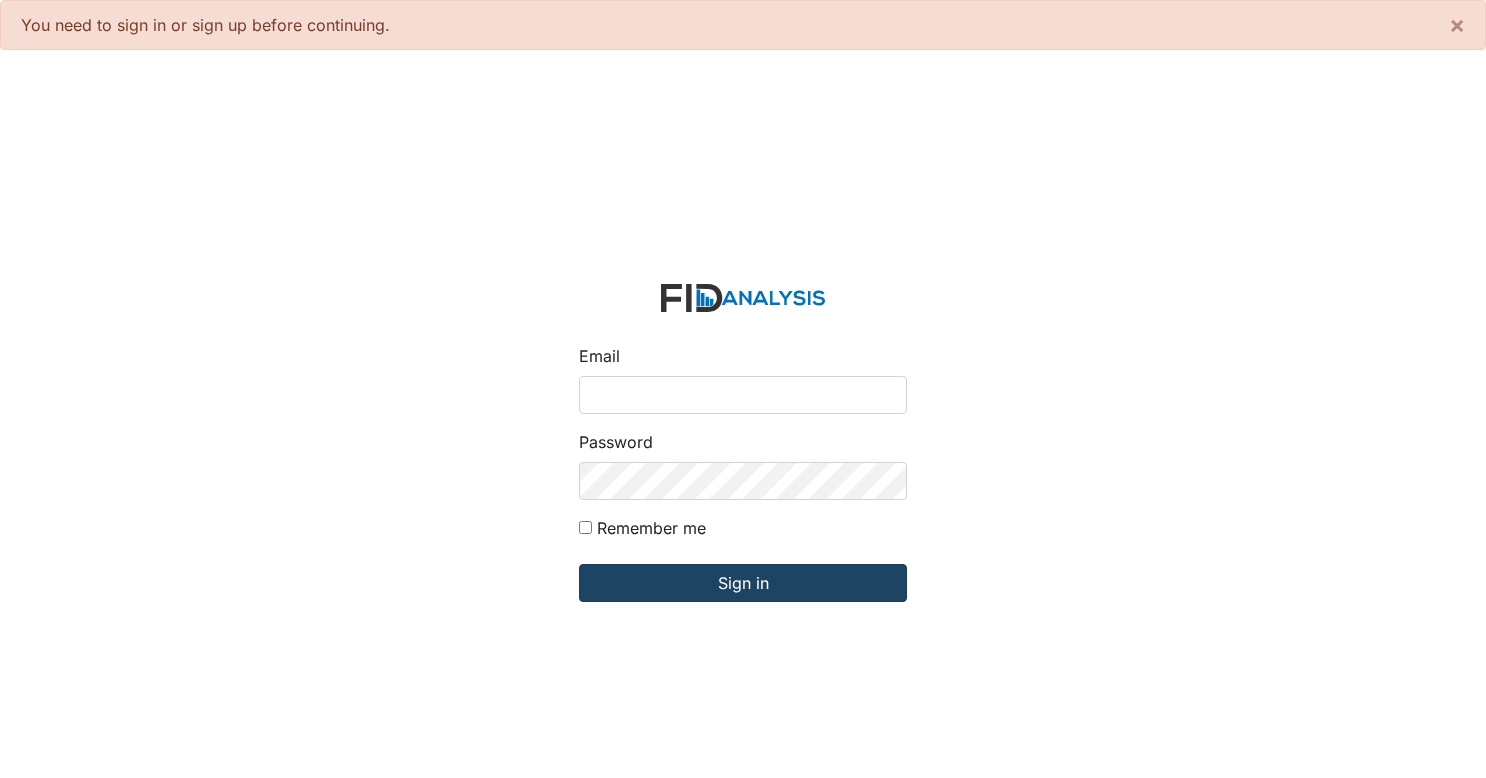 type on "[EMAIL_ADDRESS][DOMAIN_NAME]" 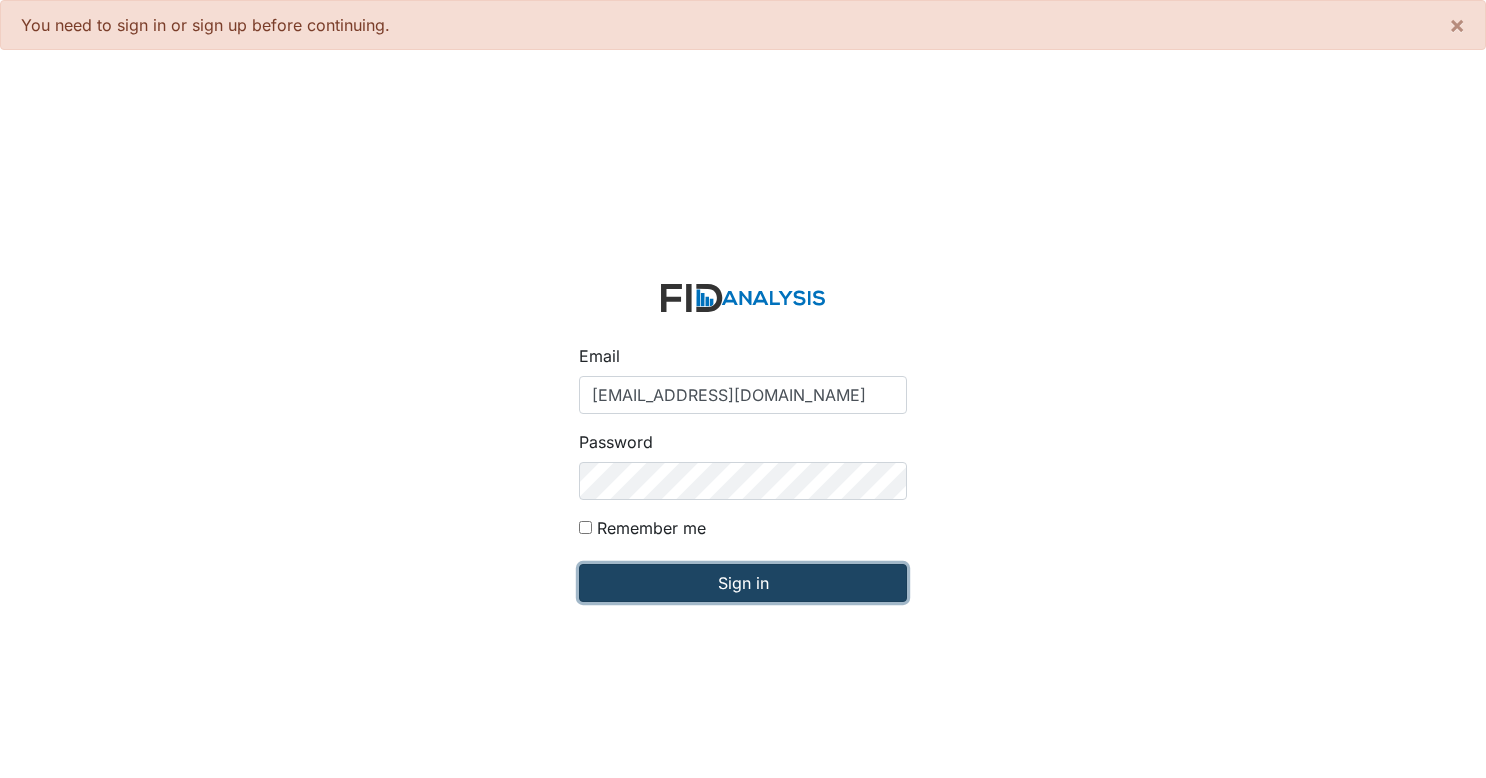 click on "Sign in" at bounding box center (743, 583) 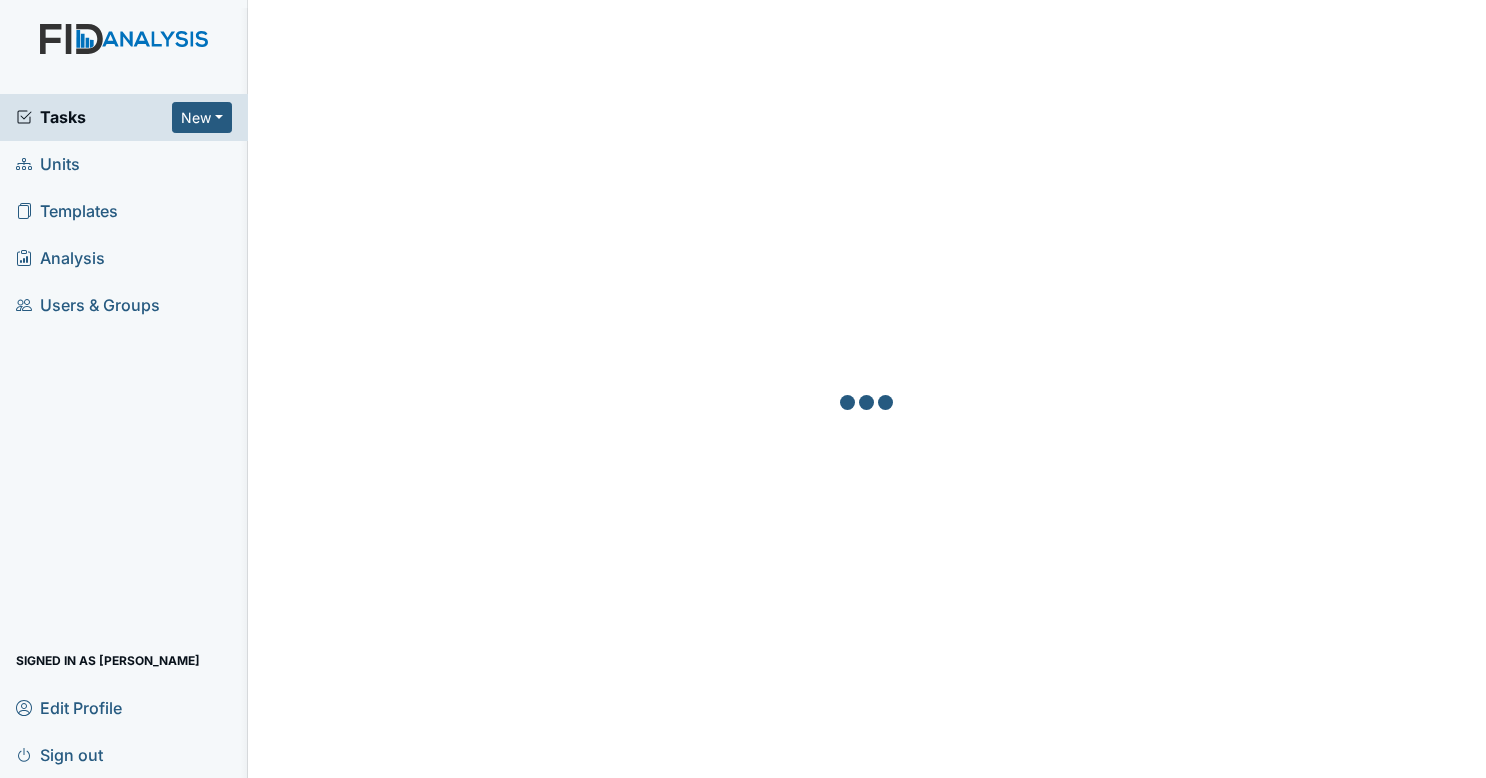 scroll, scrollTop: 0, scrollLeft: 0, axis: both 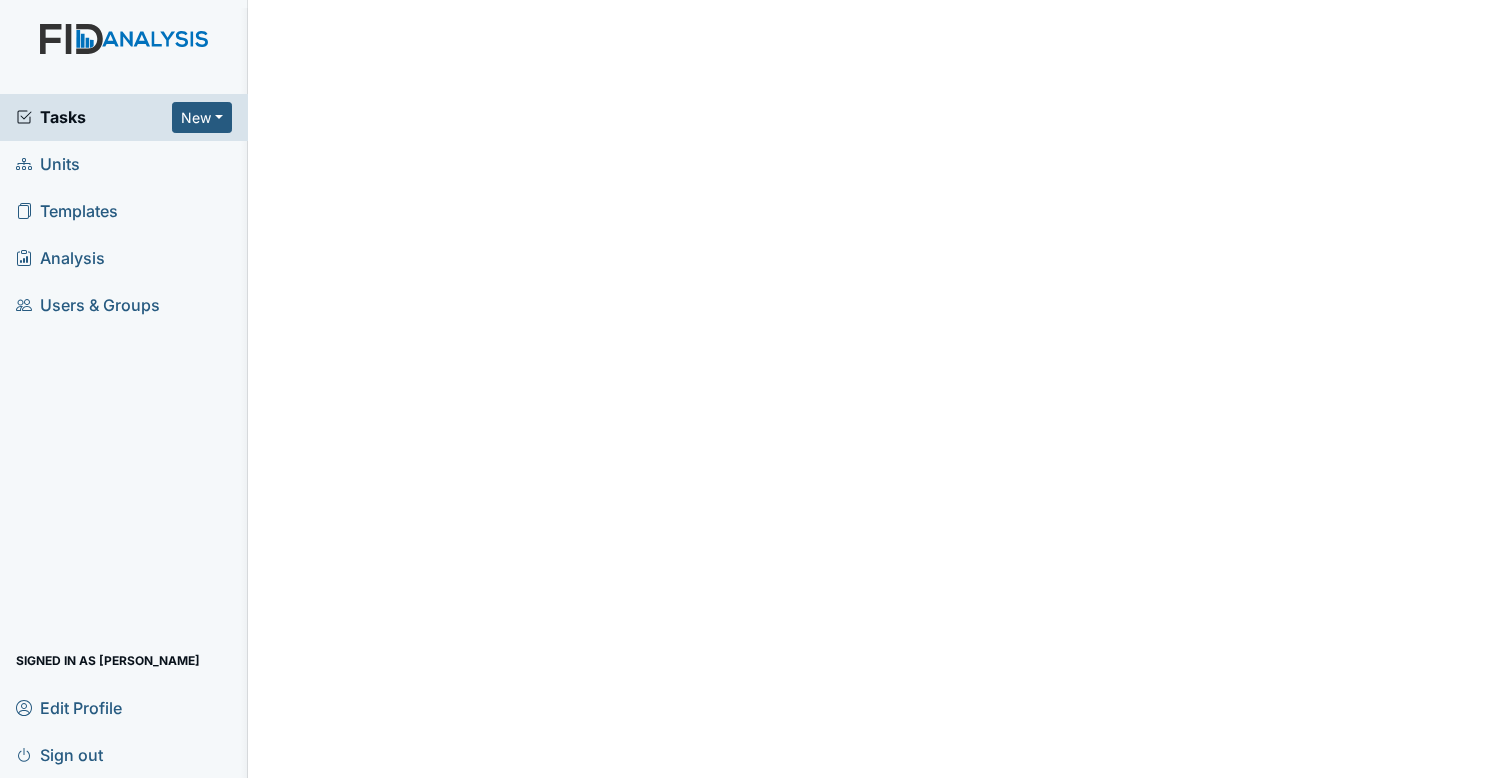 click on "Tasks" at bounding box center (94, 117) 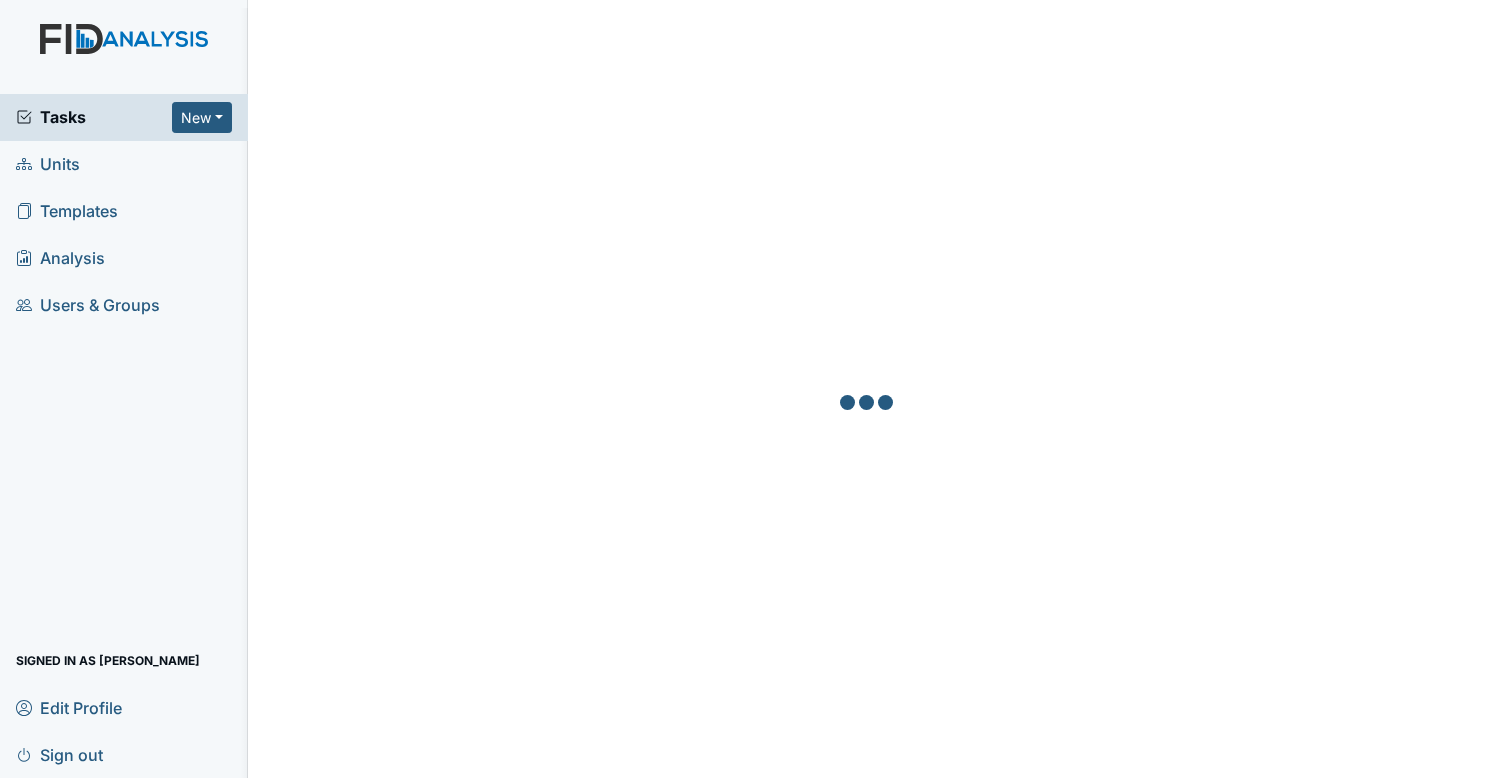 scroll, scrollTop: 0, scrollLeft: 0, axis: both 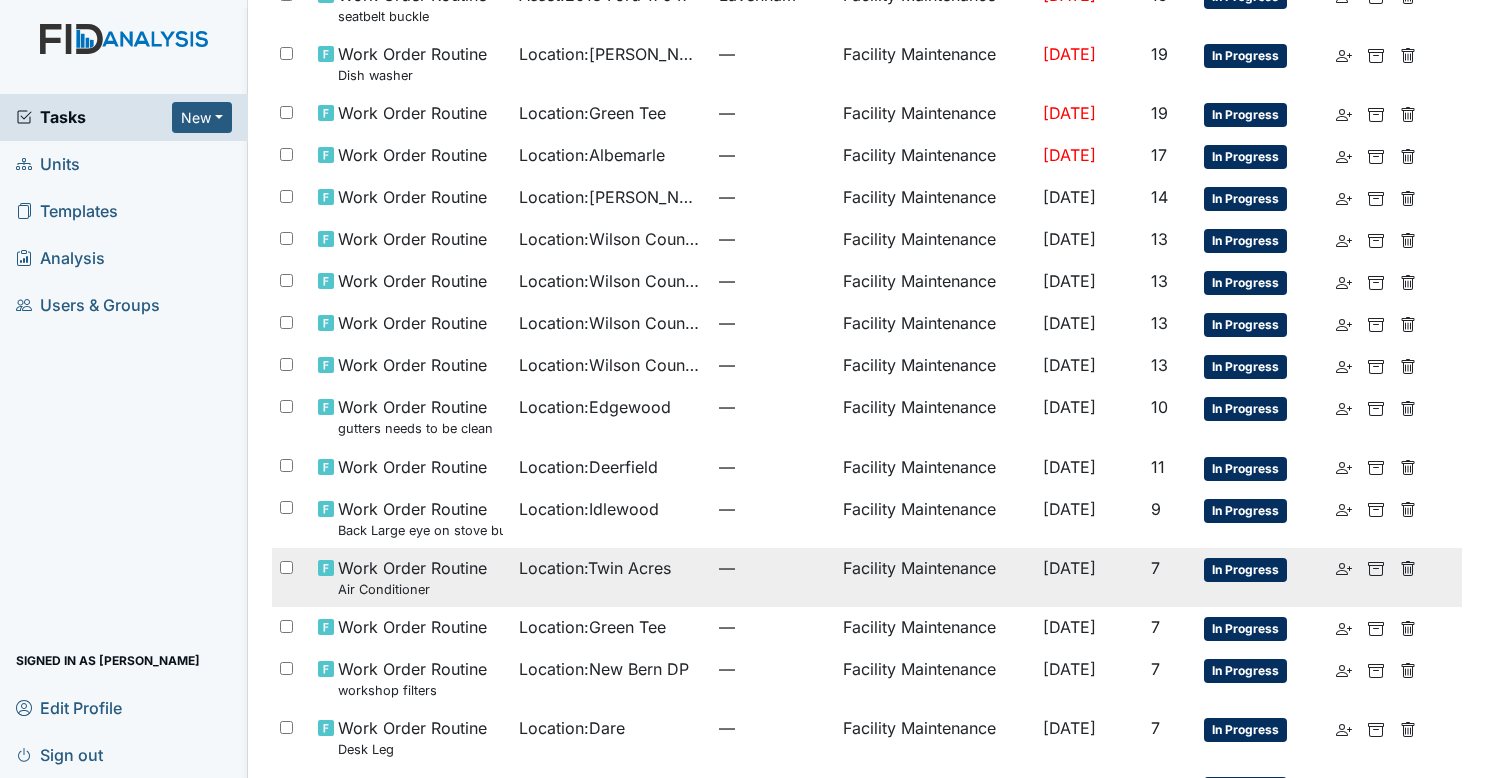 click on "Location :  Twin Acres" at bounding box center (595, 568) 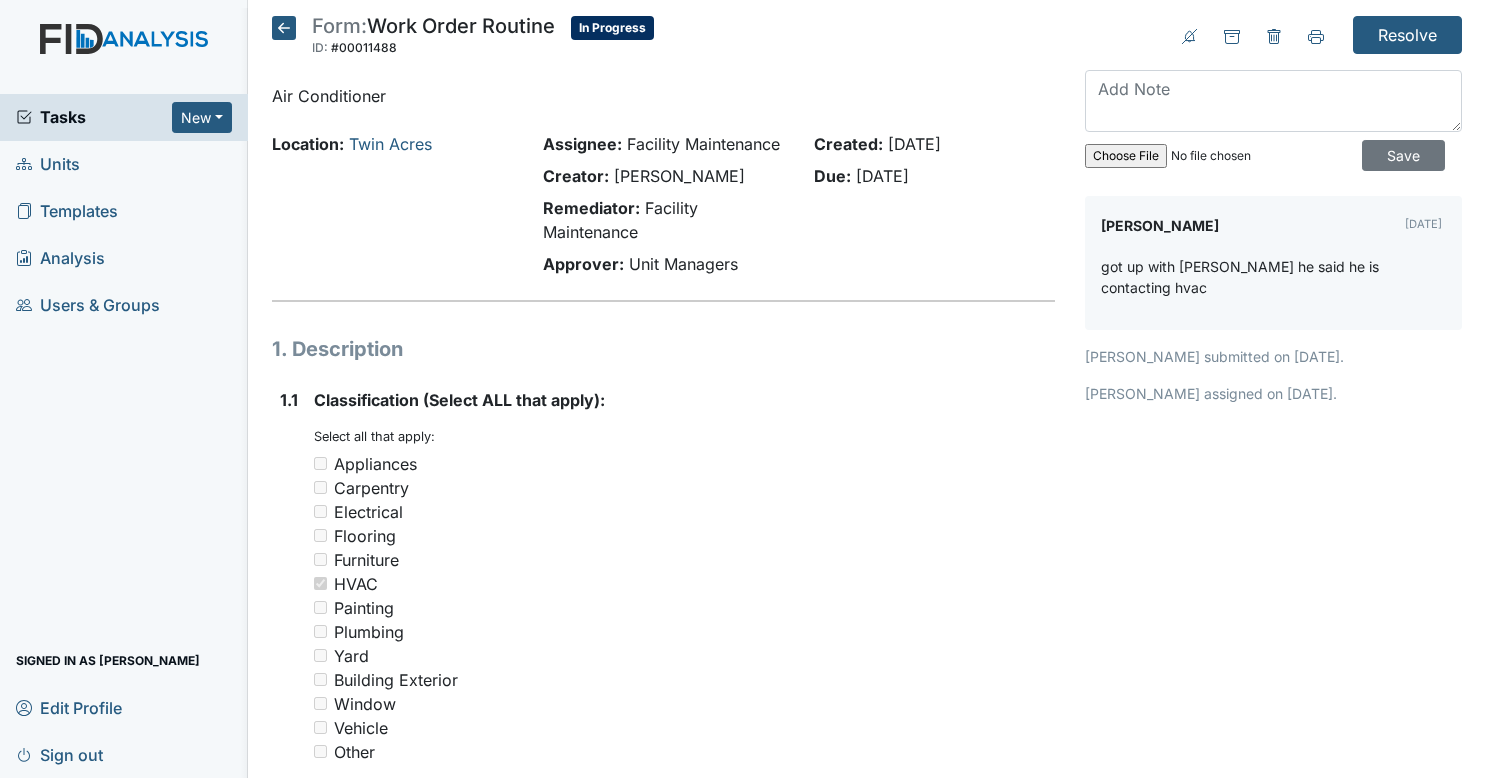 scroll, scrollTop: 0, scrollLeft: 0, axis: both 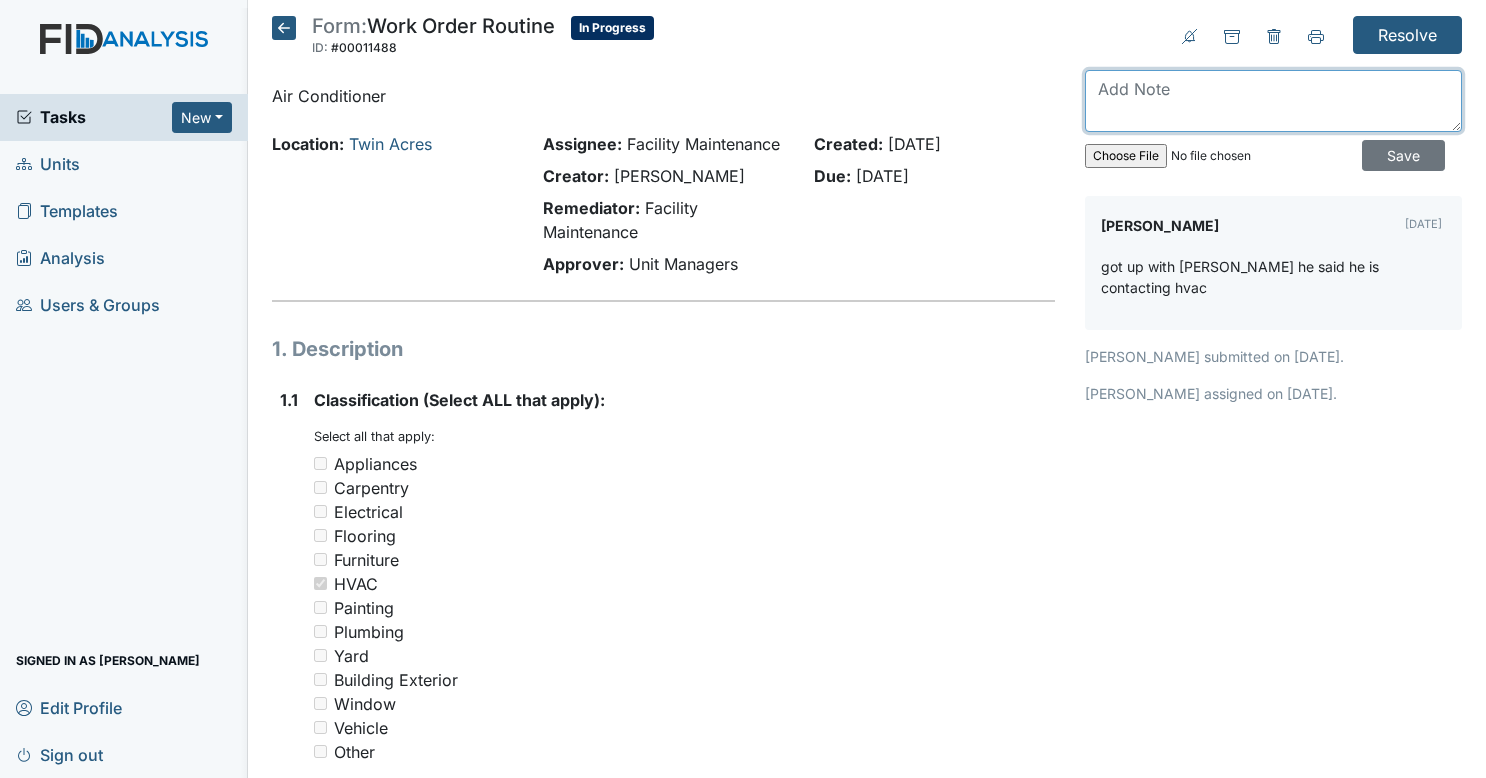 click at bounding box center (1273, 101) 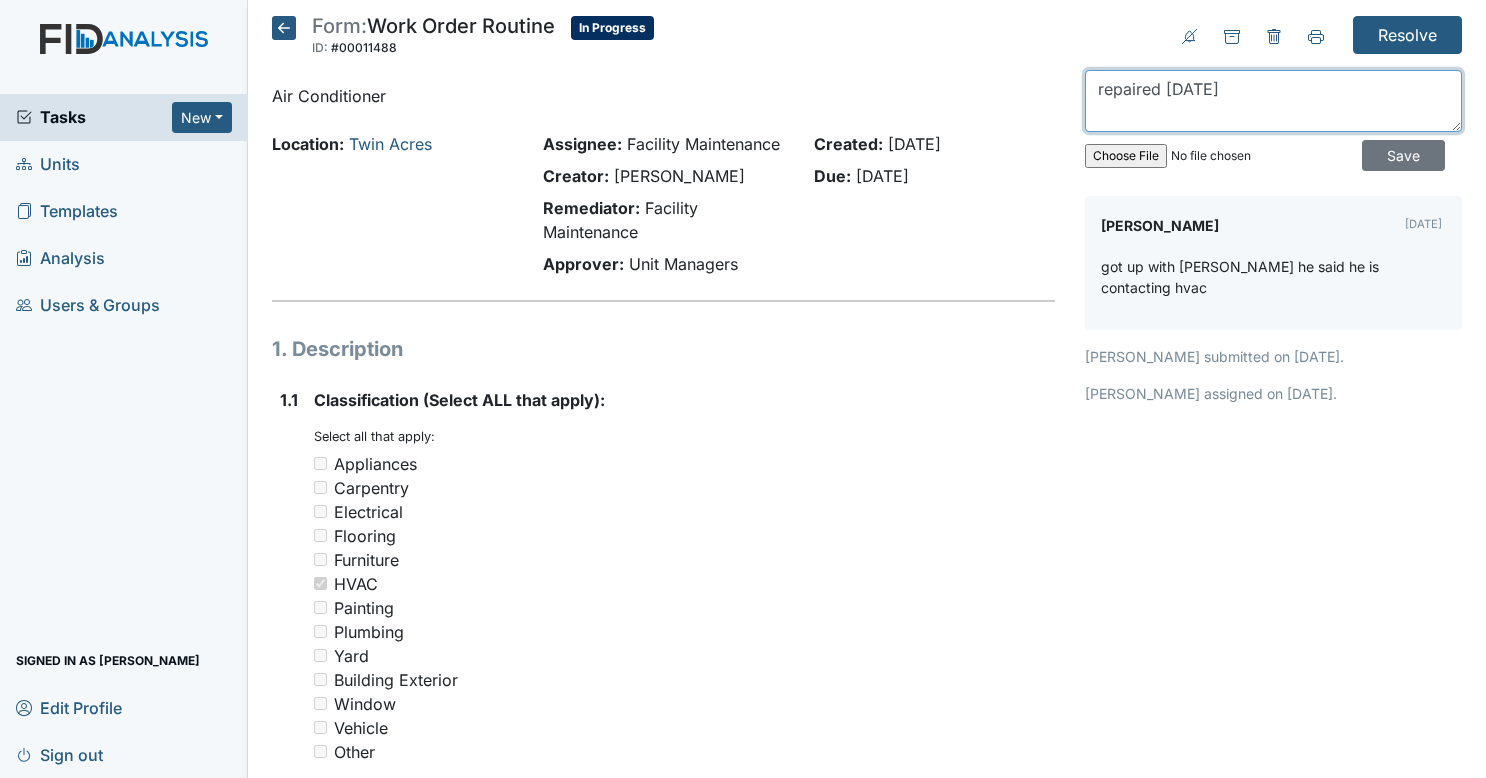 type on "repaired [DATE]" 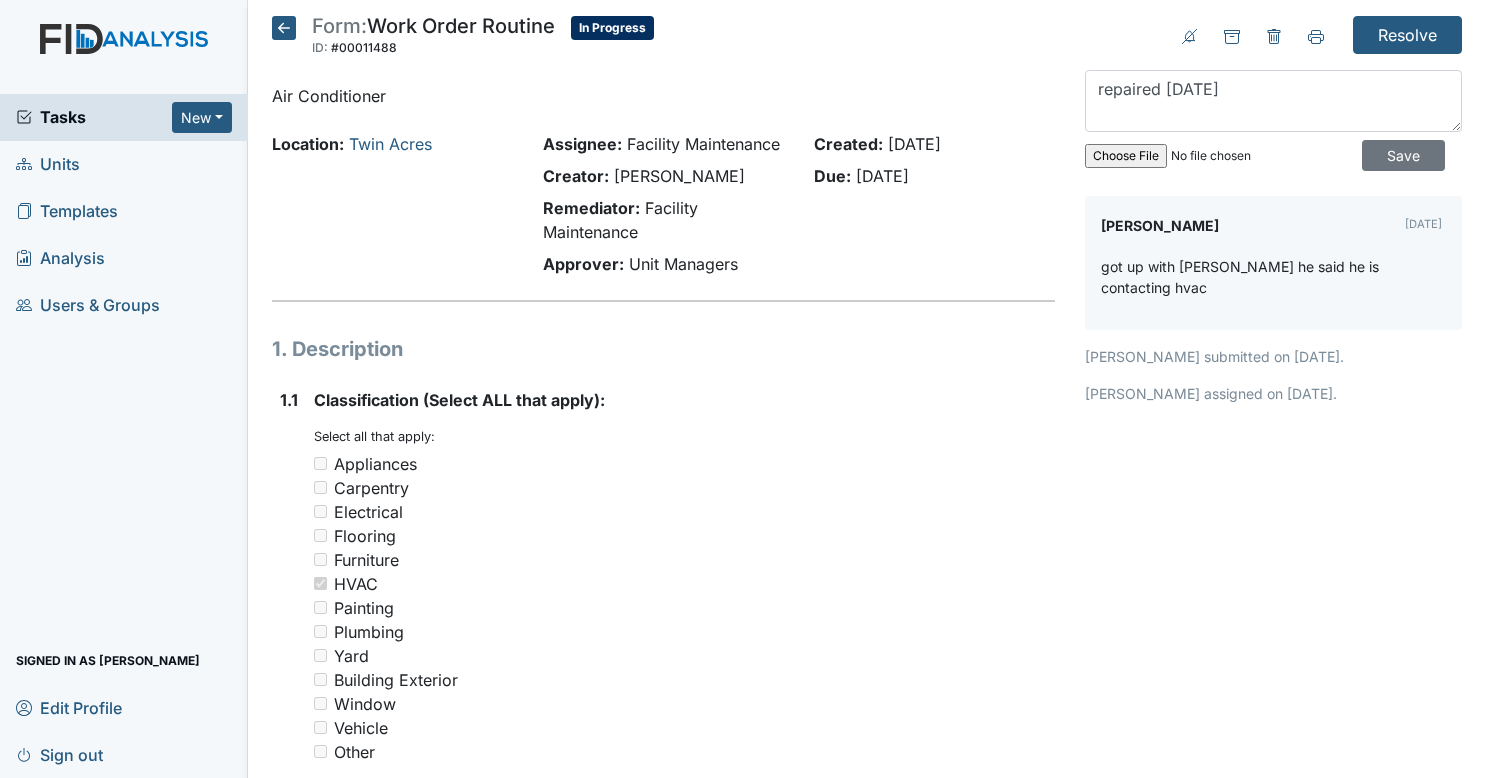 click on "Tasks" at bounding box center [94, 117] 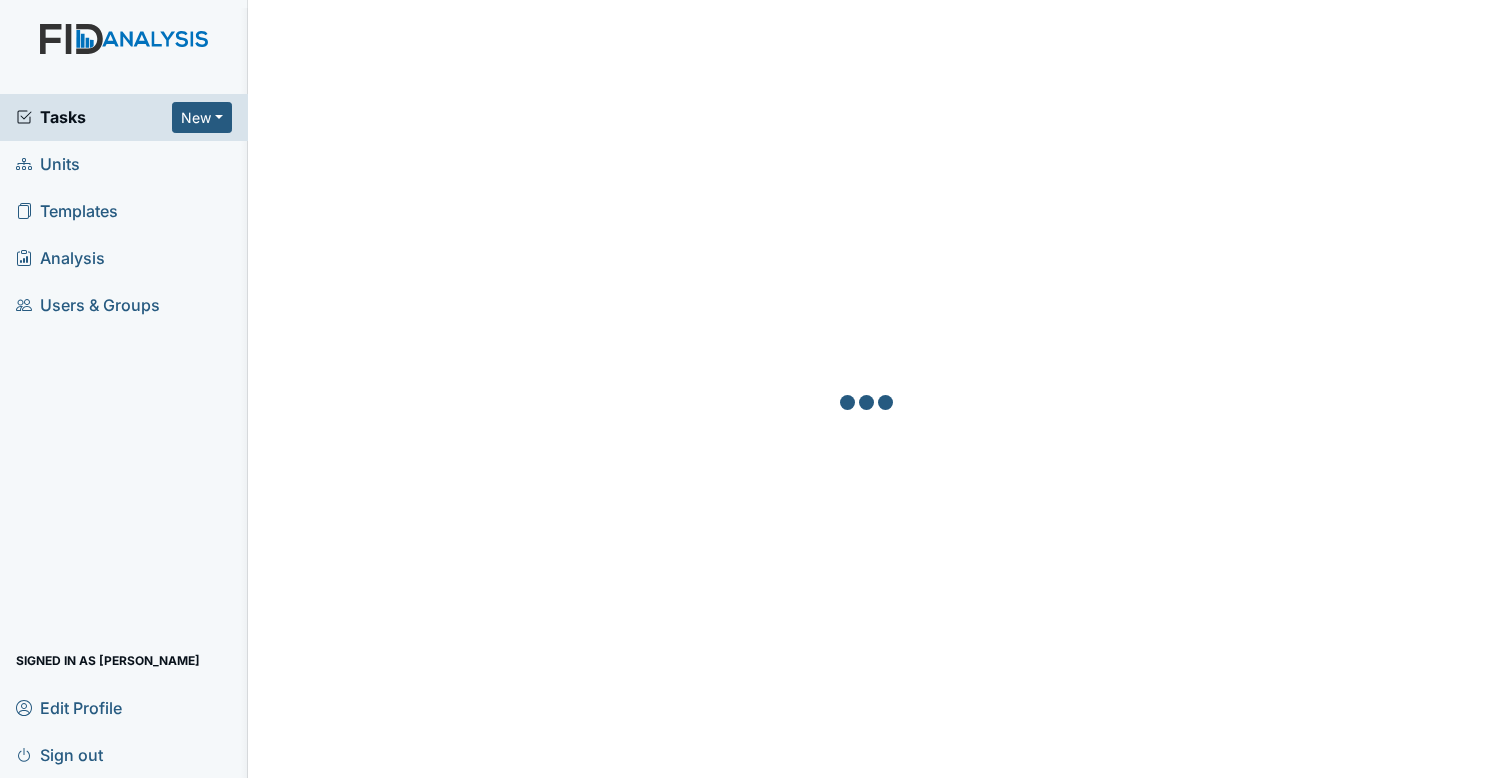 scroll, scrollTop: 0, scrollLeft: 0, axis: both 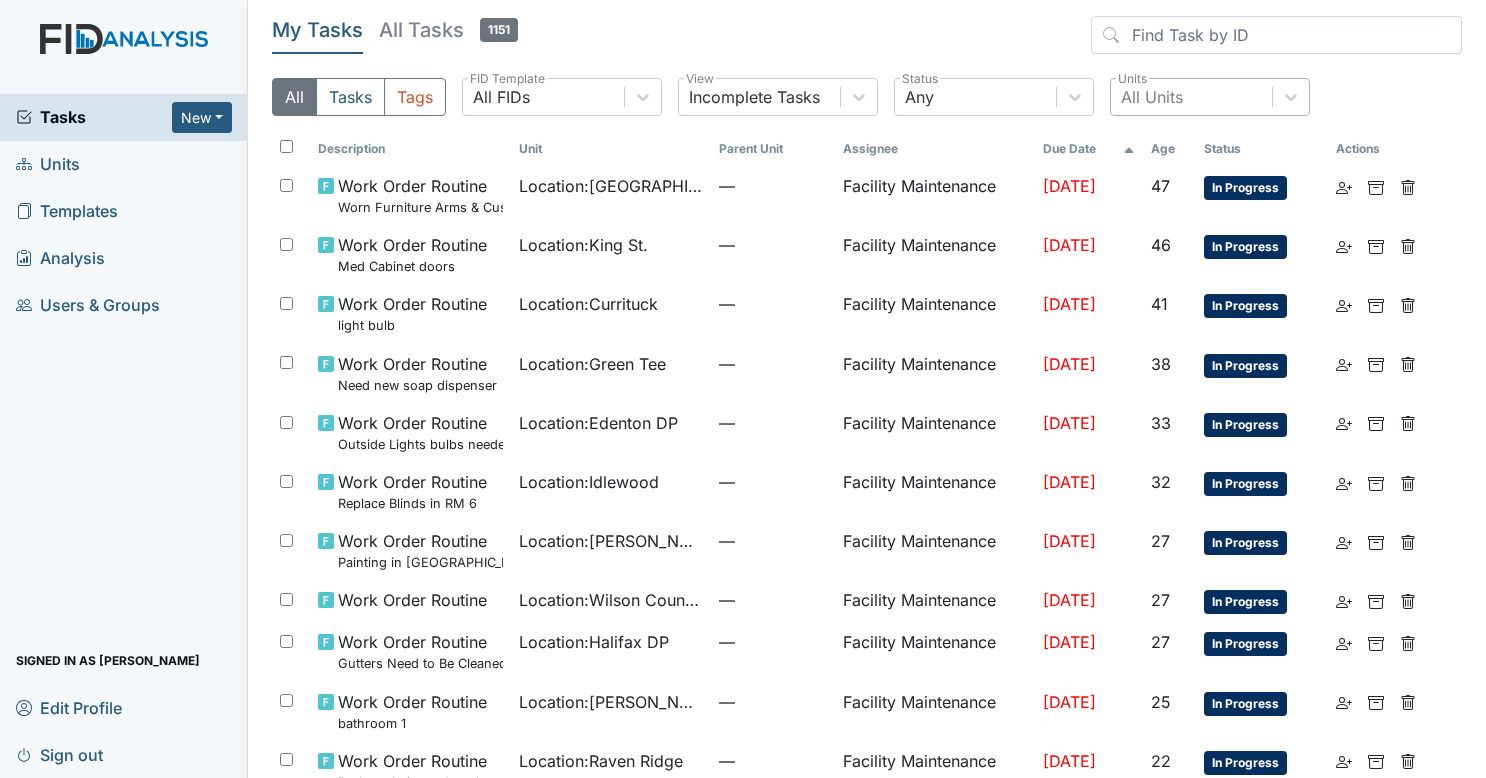 click on "All Units" at bounding box center (1152, 97) 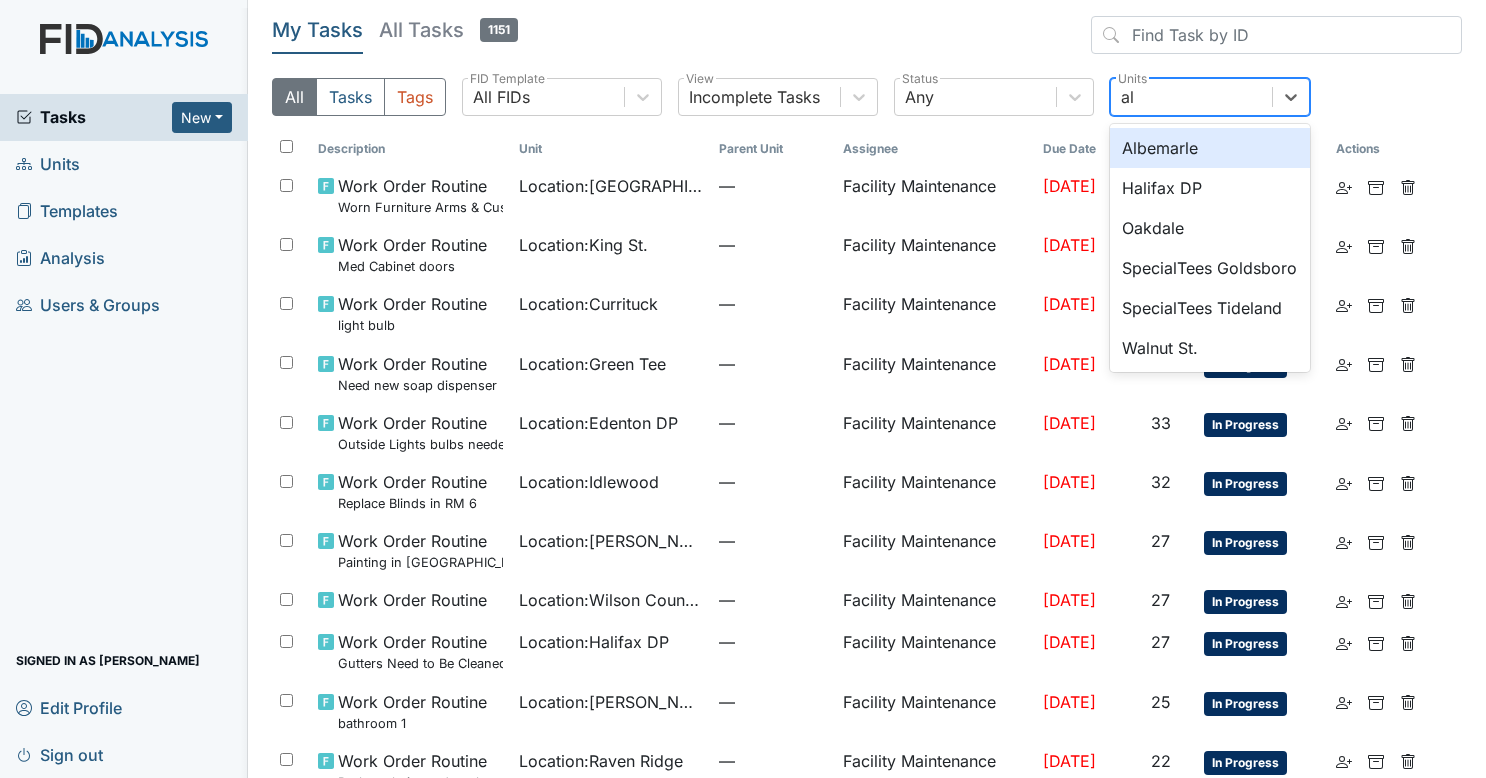 type on "alb" 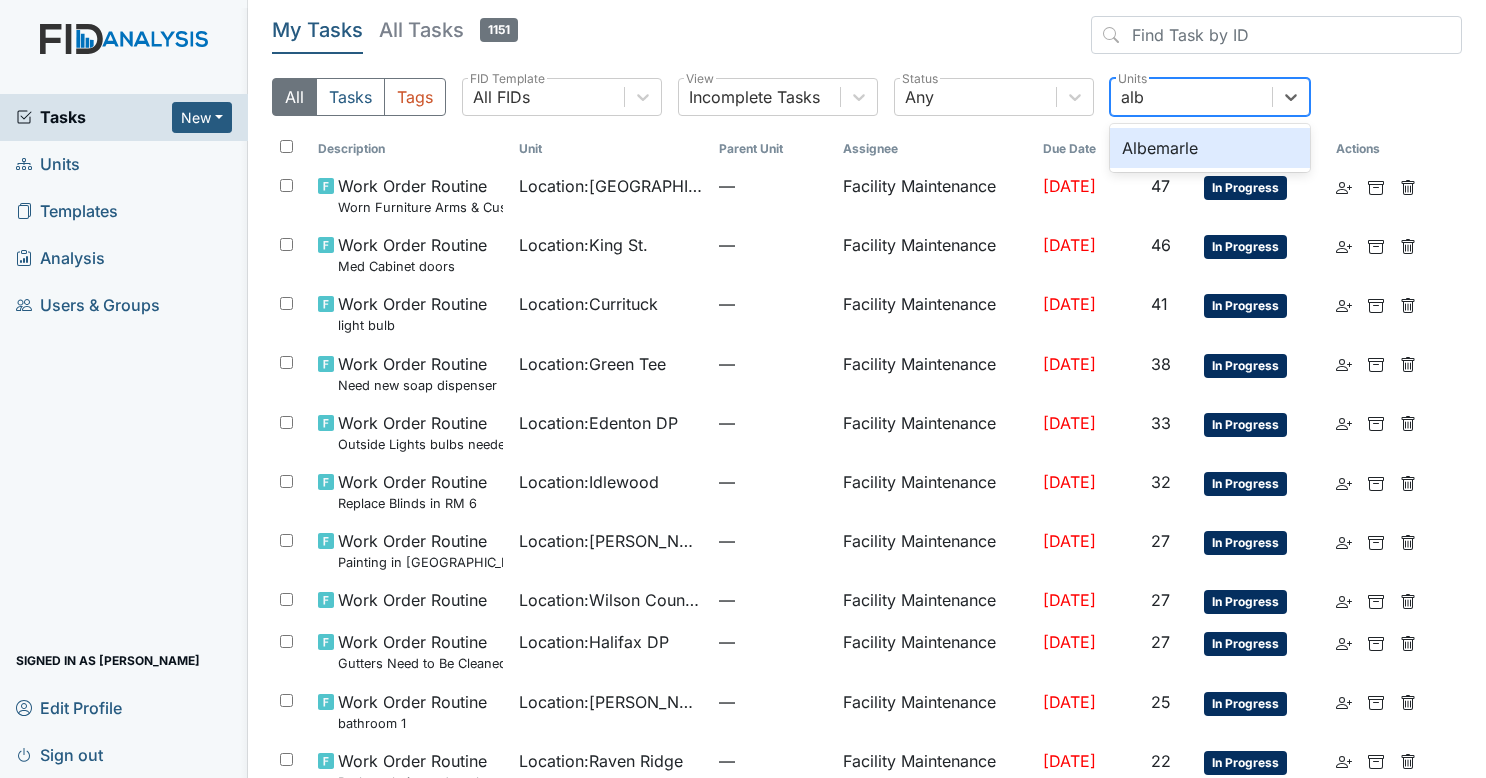 click on "Albemarle" at bounding box center (1210, 148) 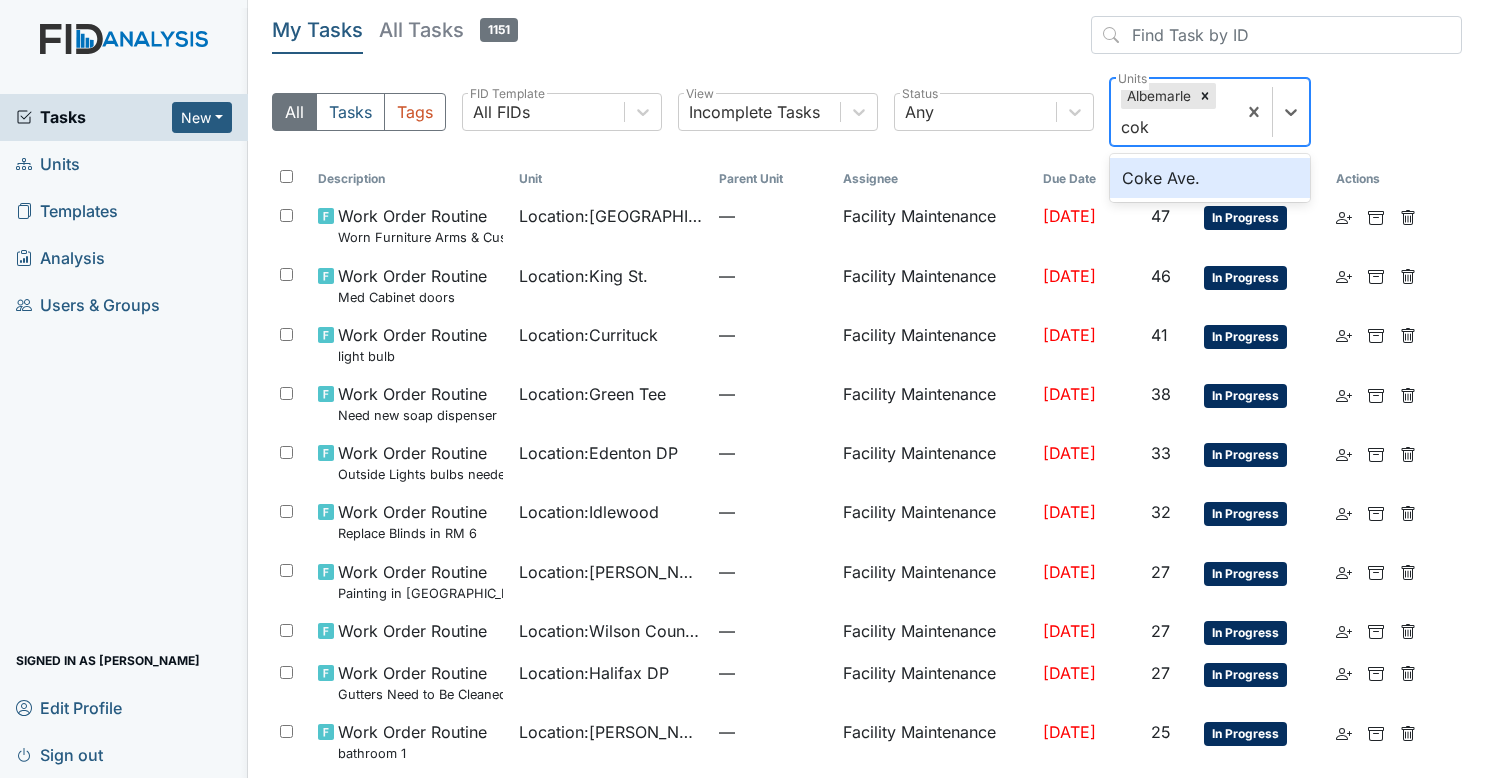 type on "coke" 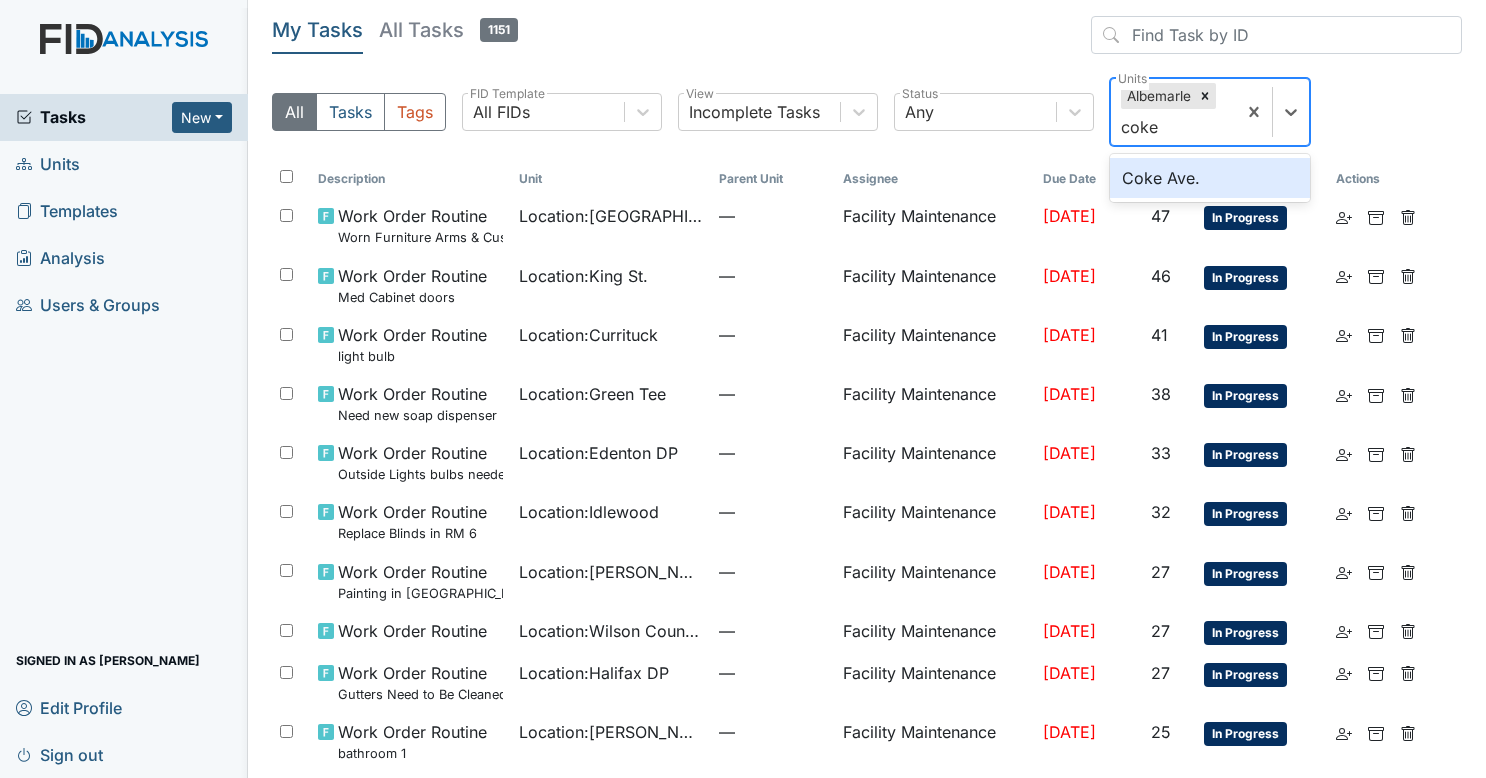 click on "Coke Ave." at bounding box center (1210, 178) 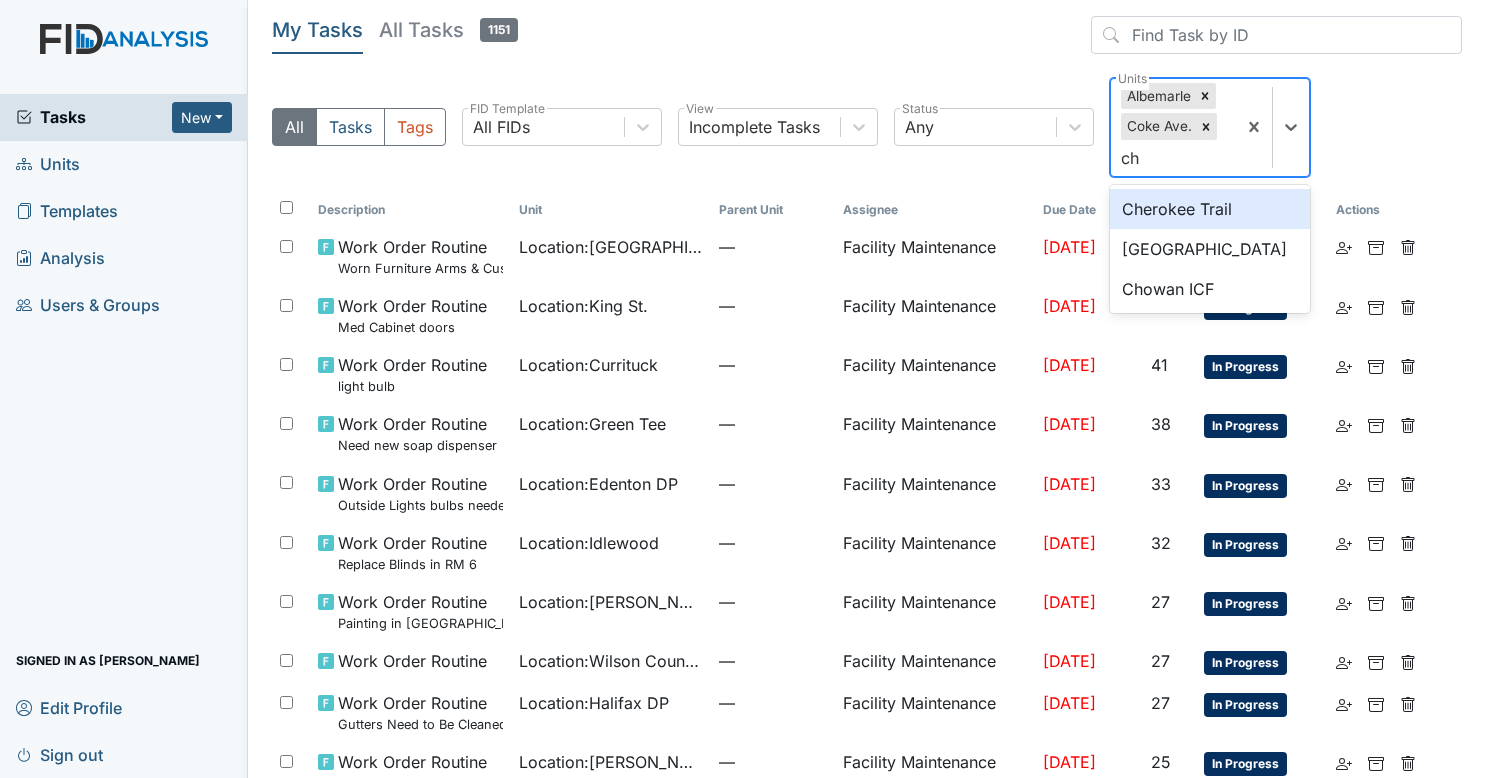 type on "cho" 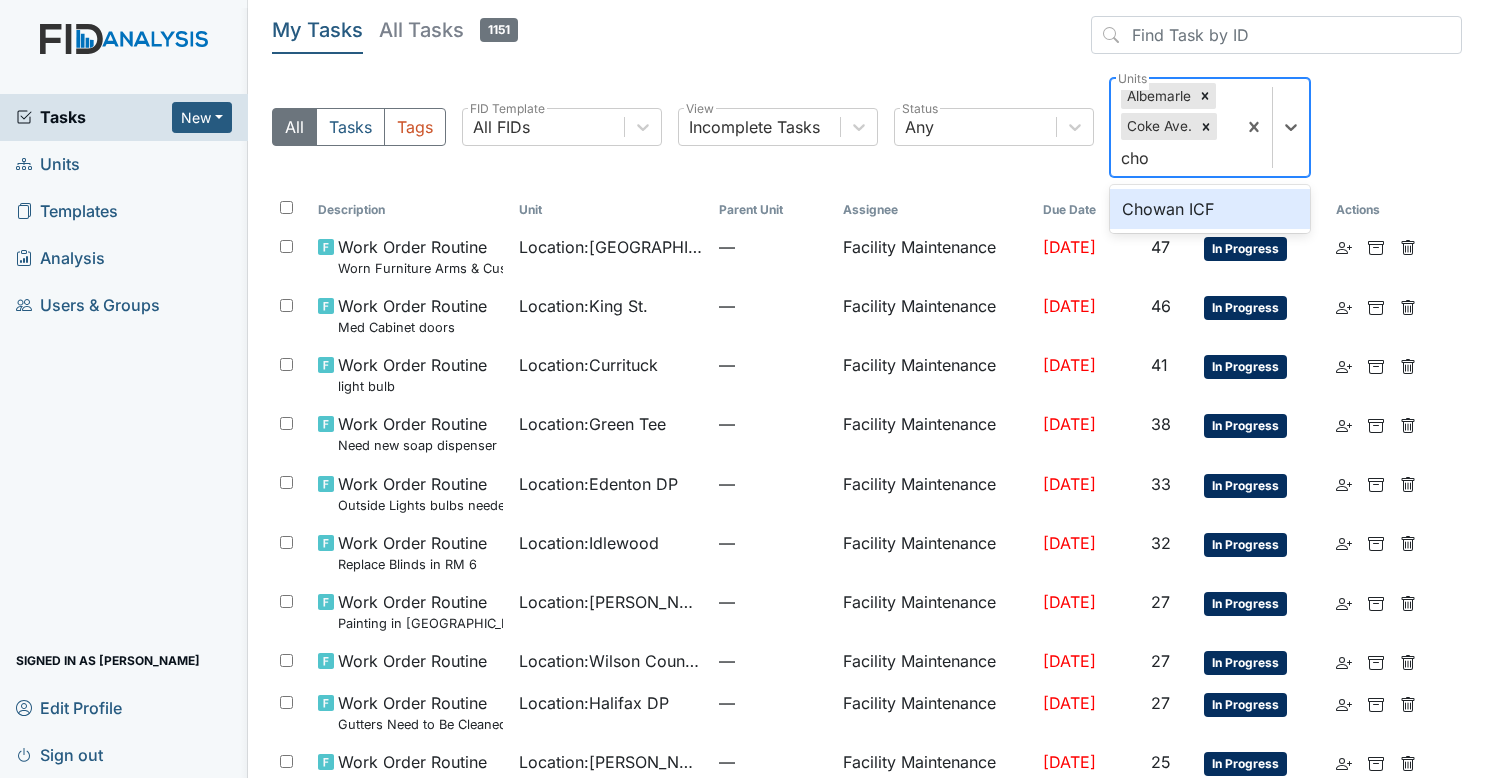click on "Chowan ICF" at bounding box center (1210, 209) 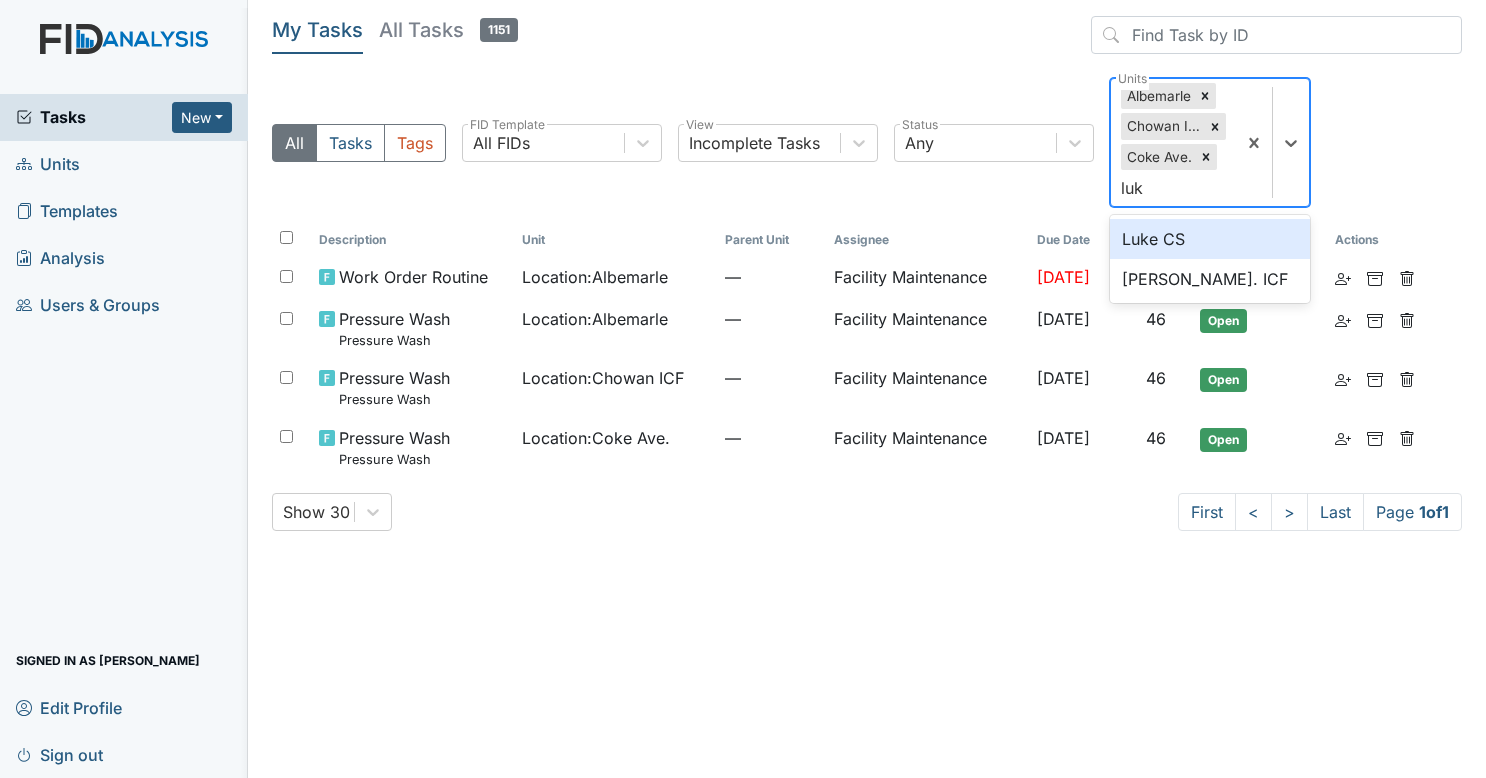 type on "luke" 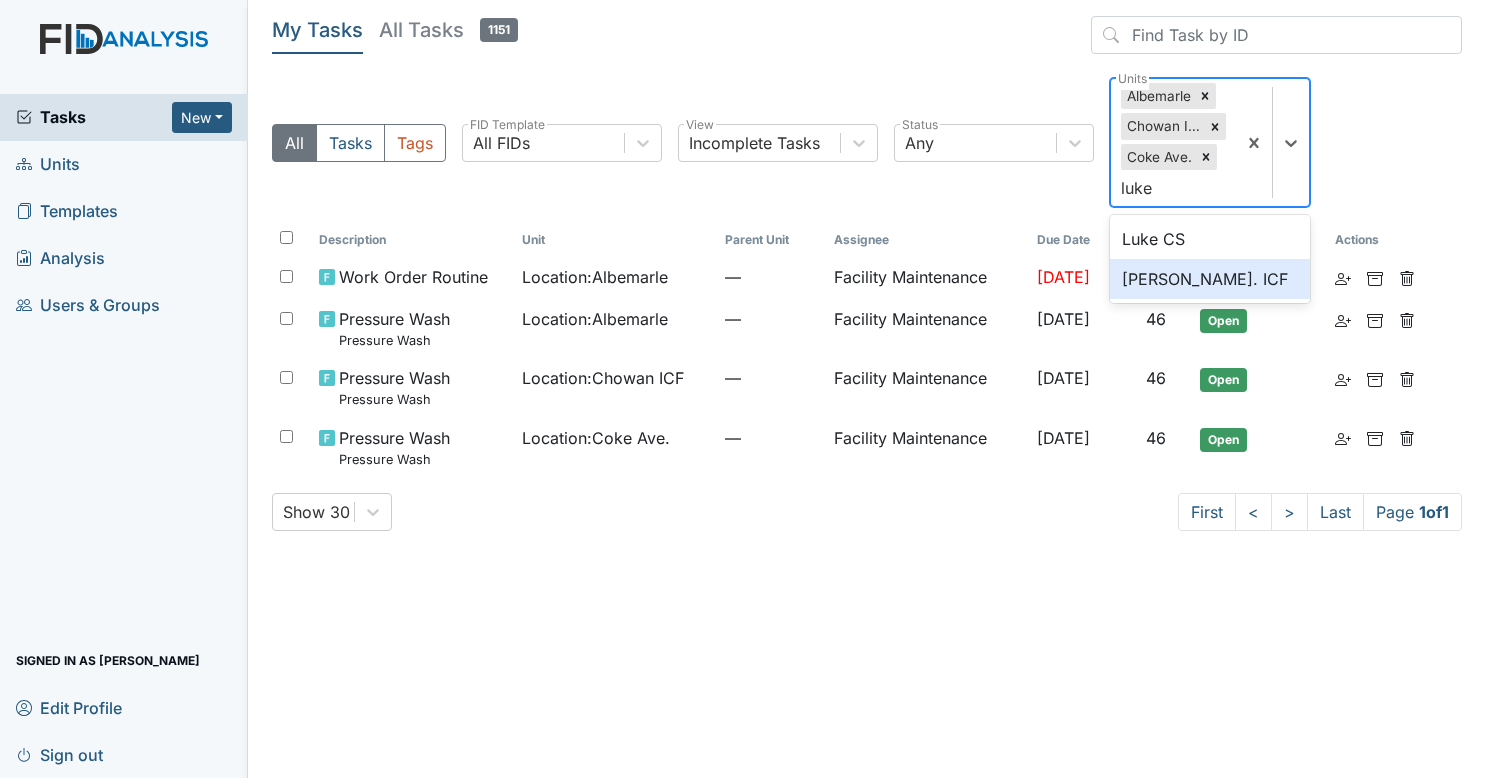 click on "Luke St. ICF" at bounding box center (1210, 279) 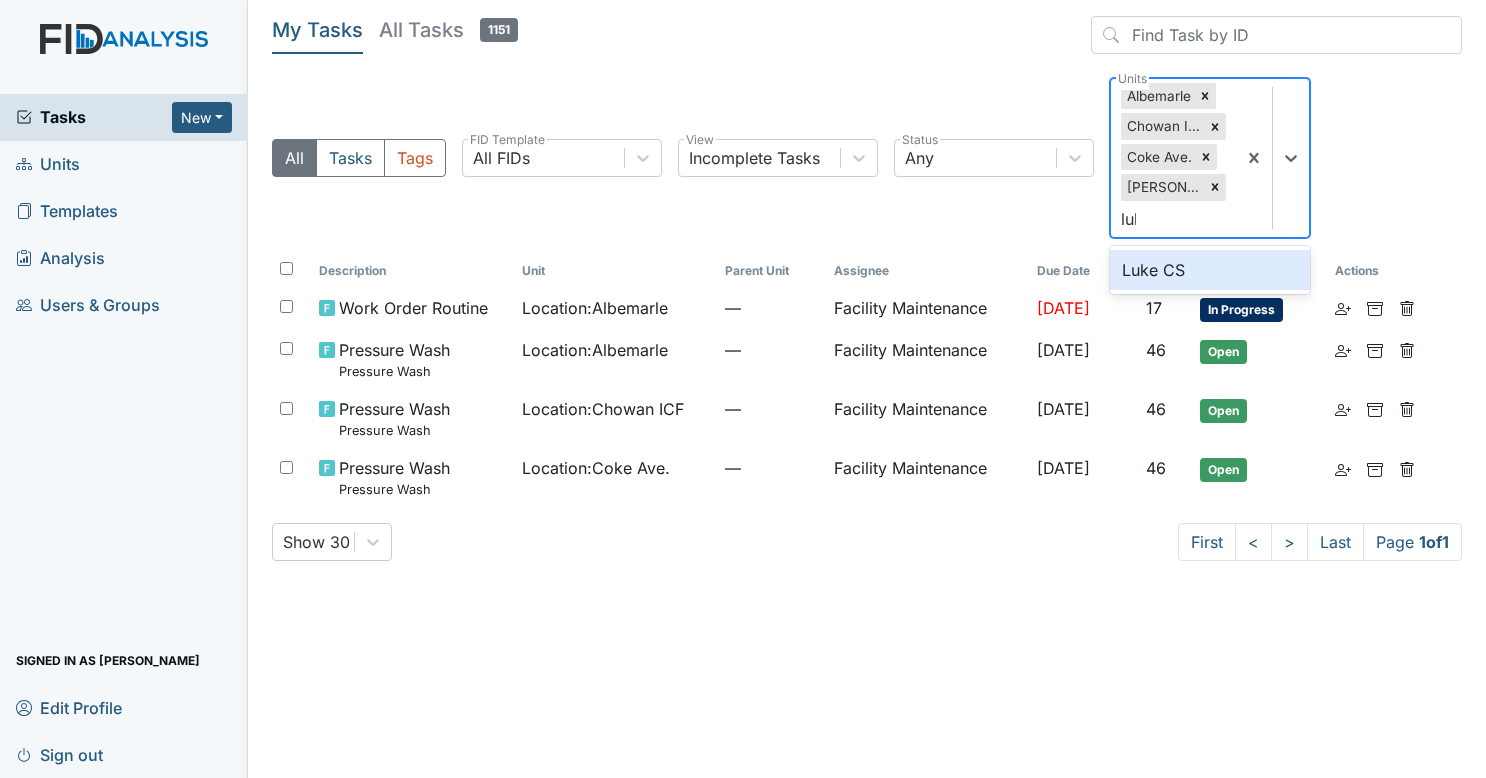 type on "luke" 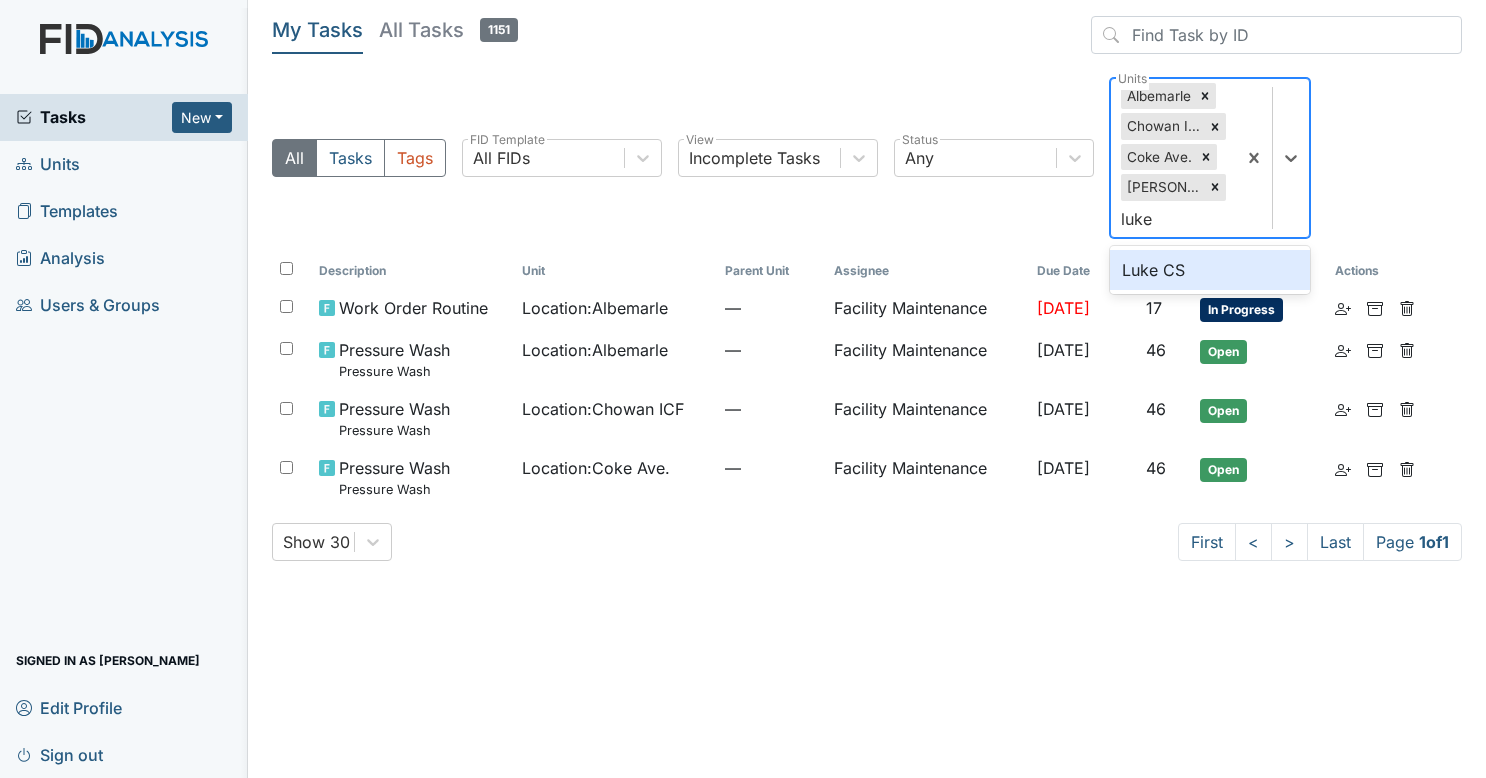 click on "Luke CS" at bounding box center [1210, 270] 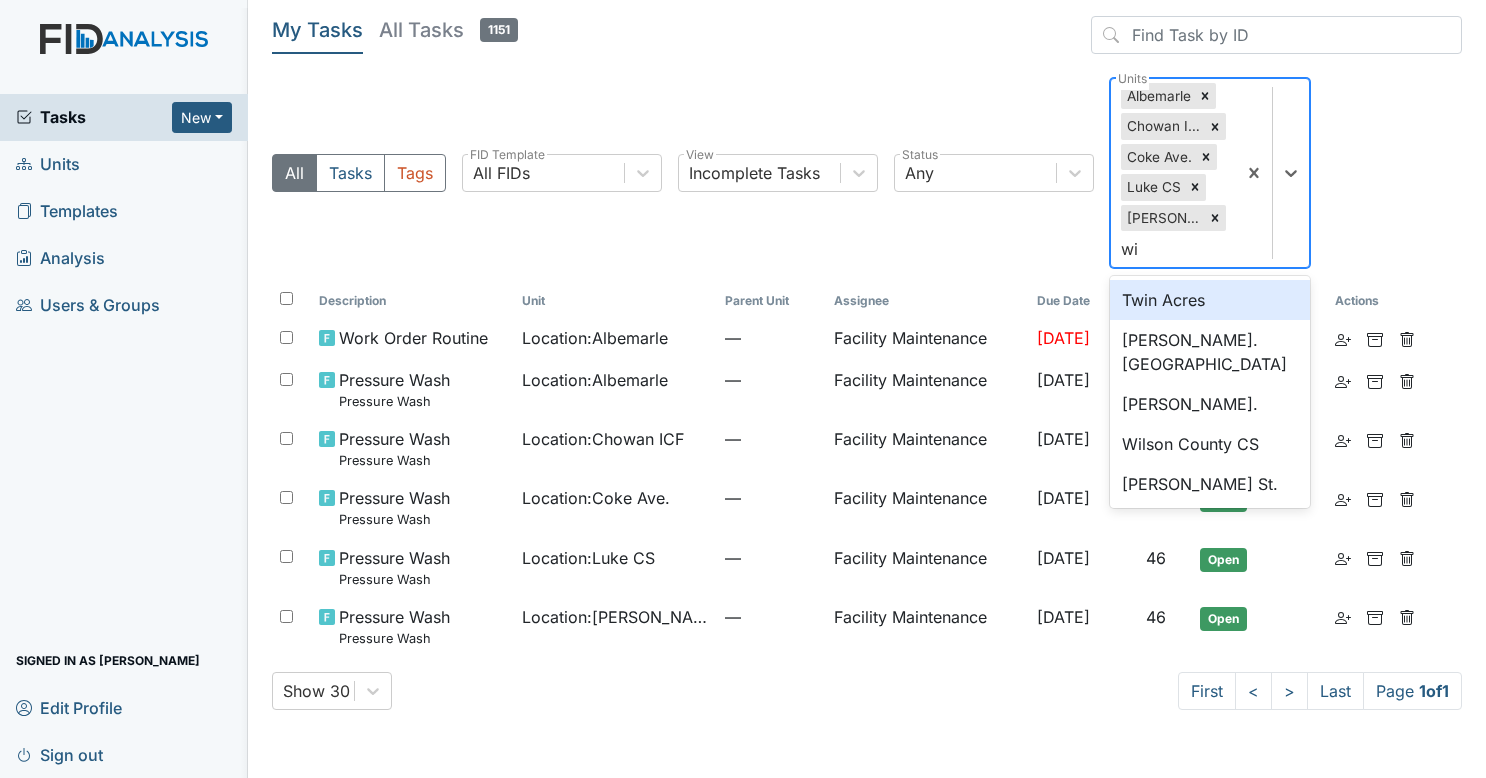 type on "wil" 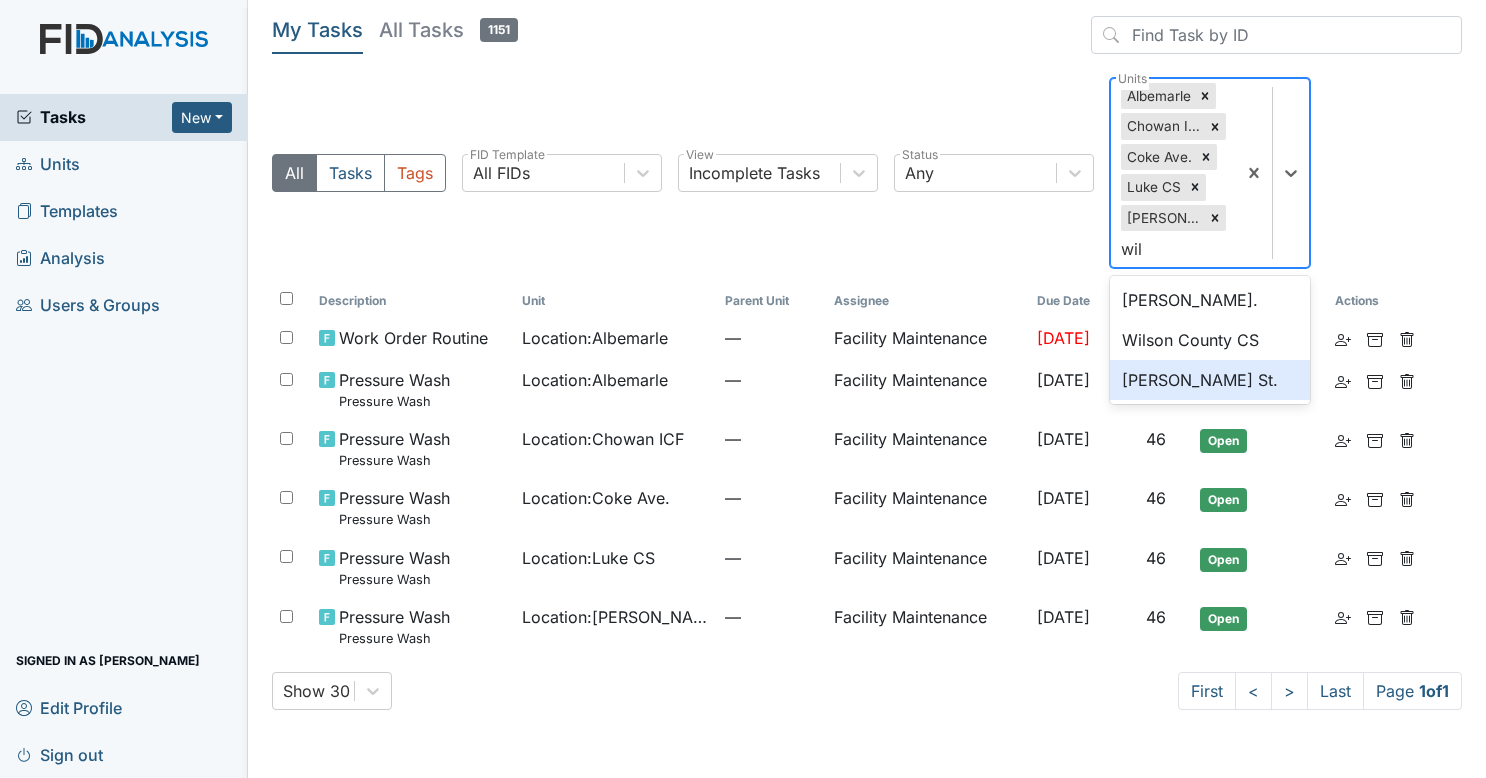 click on "Wilson St." at bounding box center (1210, 380) 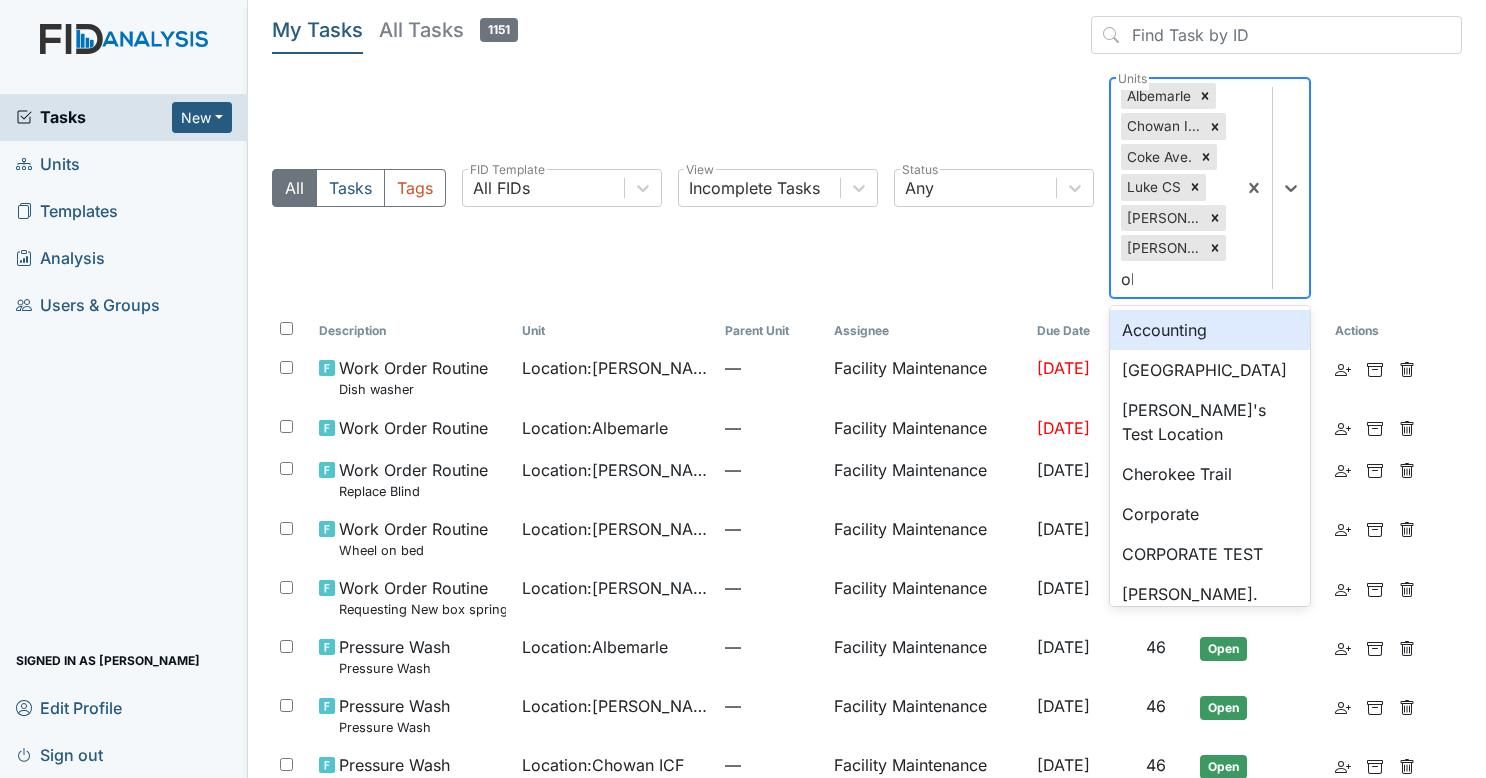 type on "old" 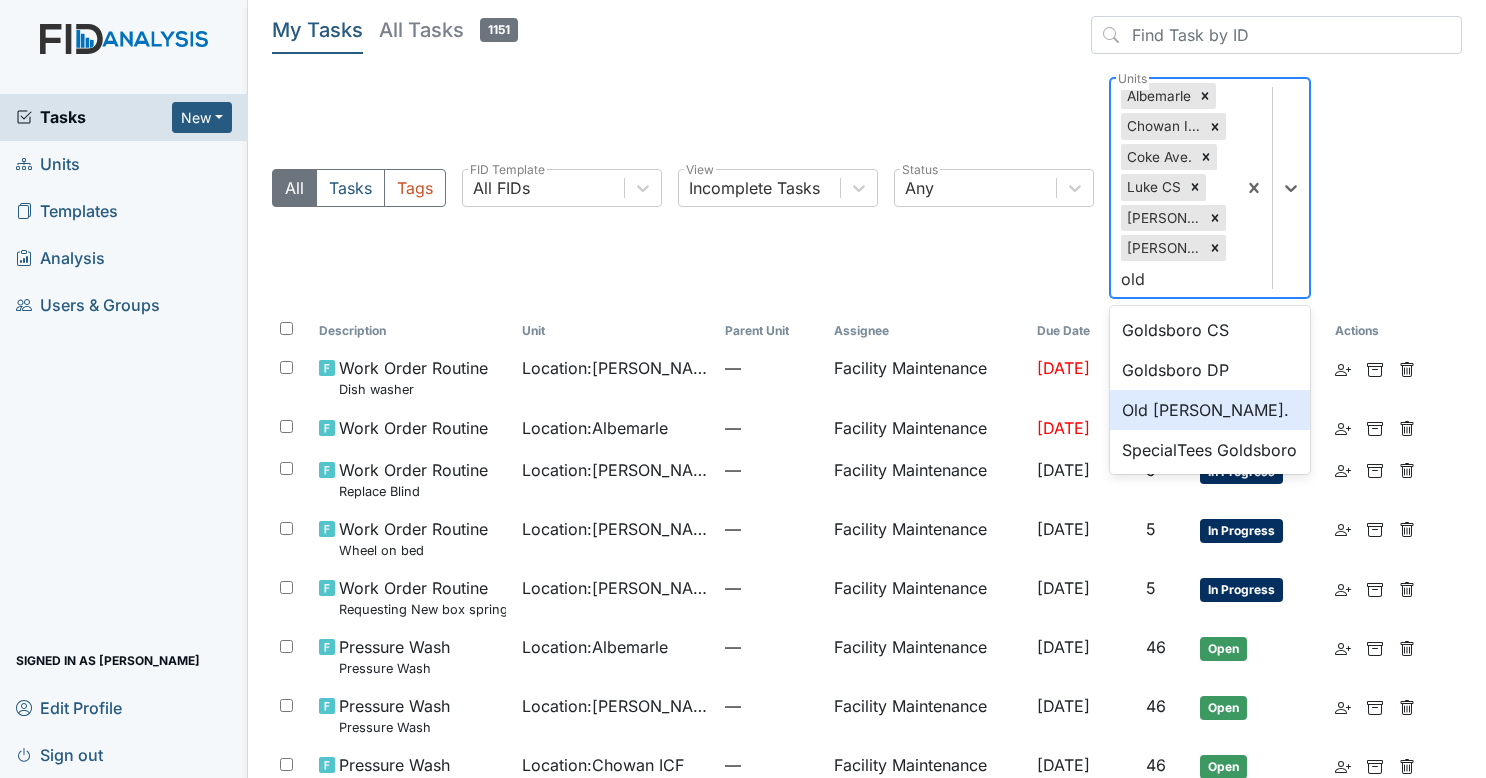 click on "Old Roper Rd." at bounding box center [1210, 410] 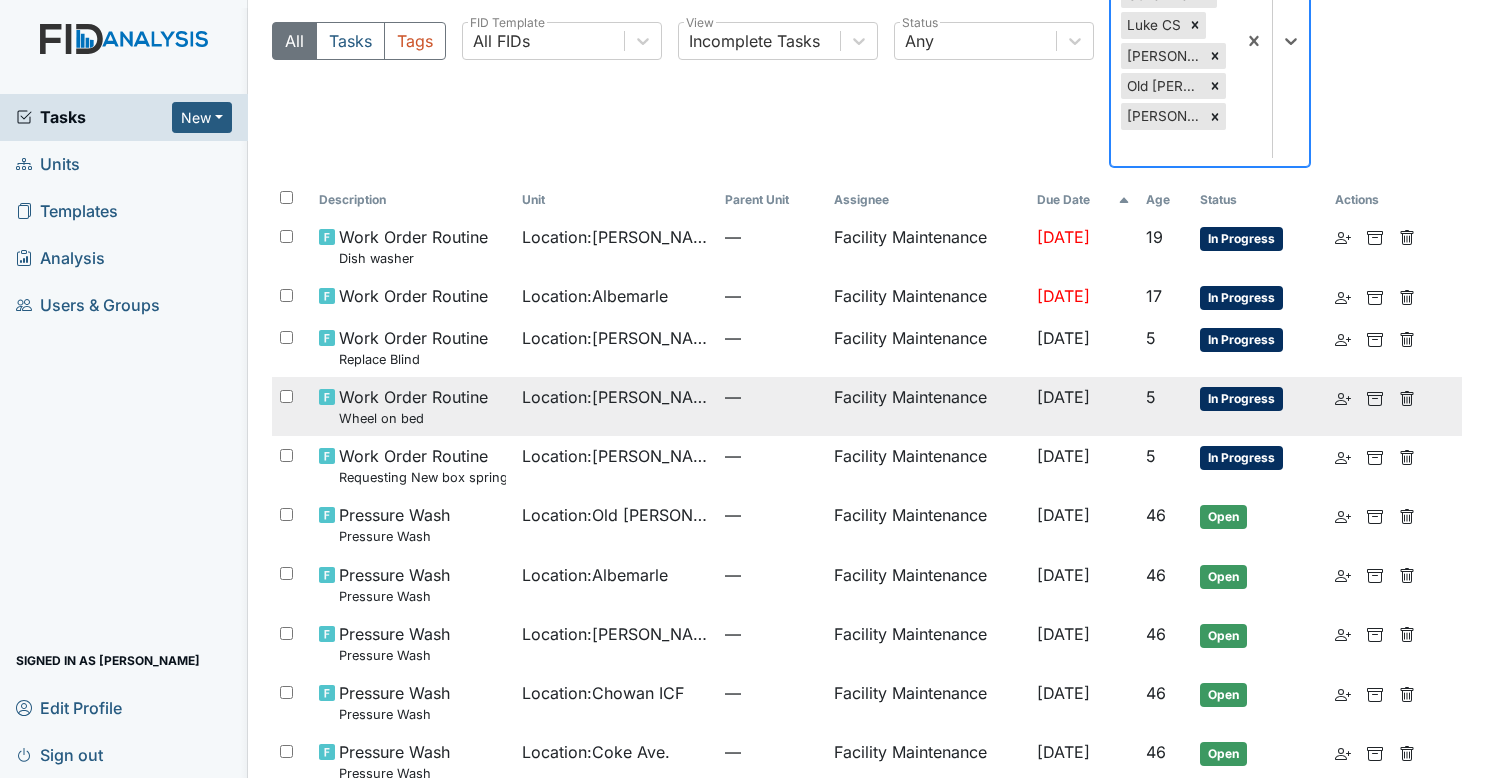 scroll, scrollTop: 158, scrollLeft: 0, axis: vertical 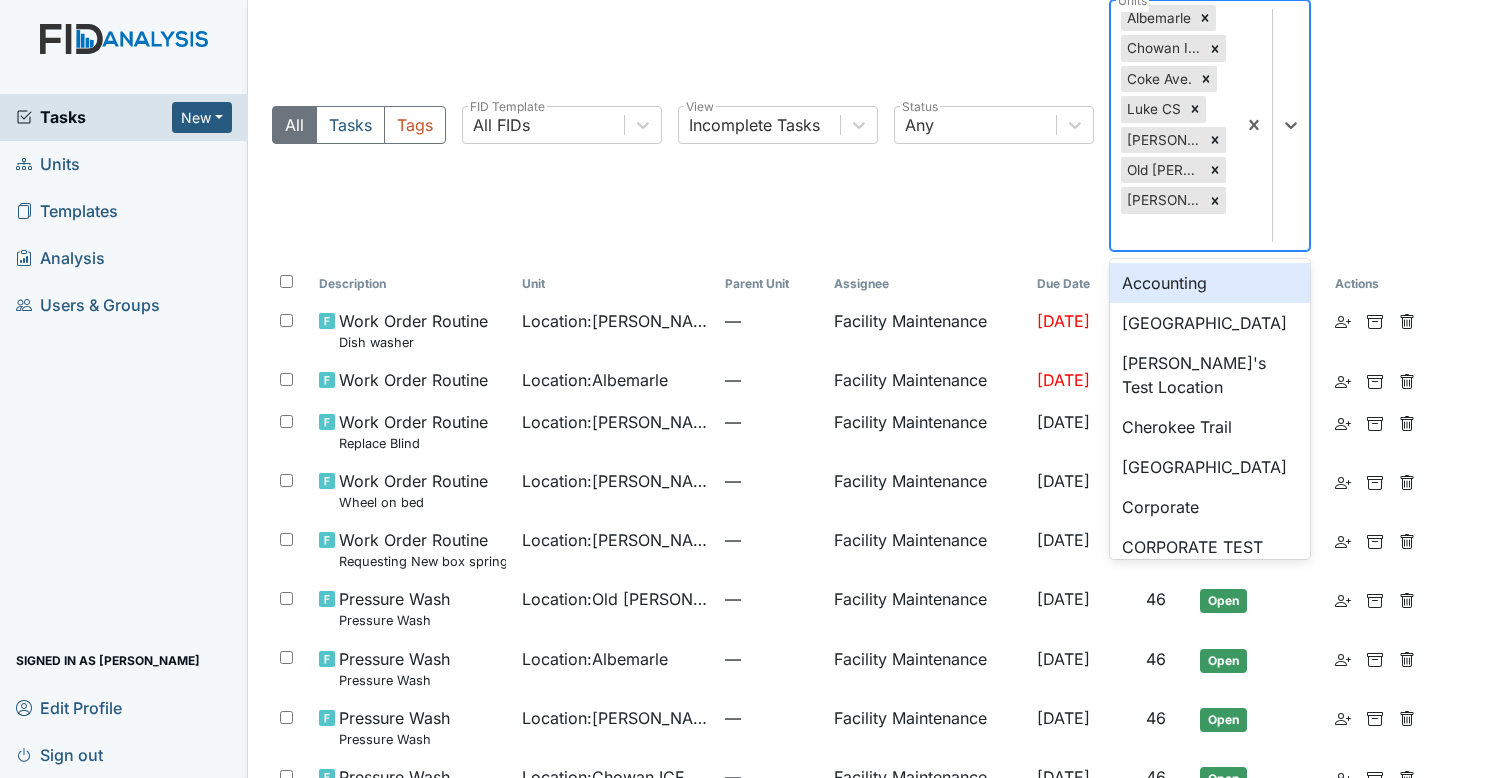 click at bounding box center [1272, 125] 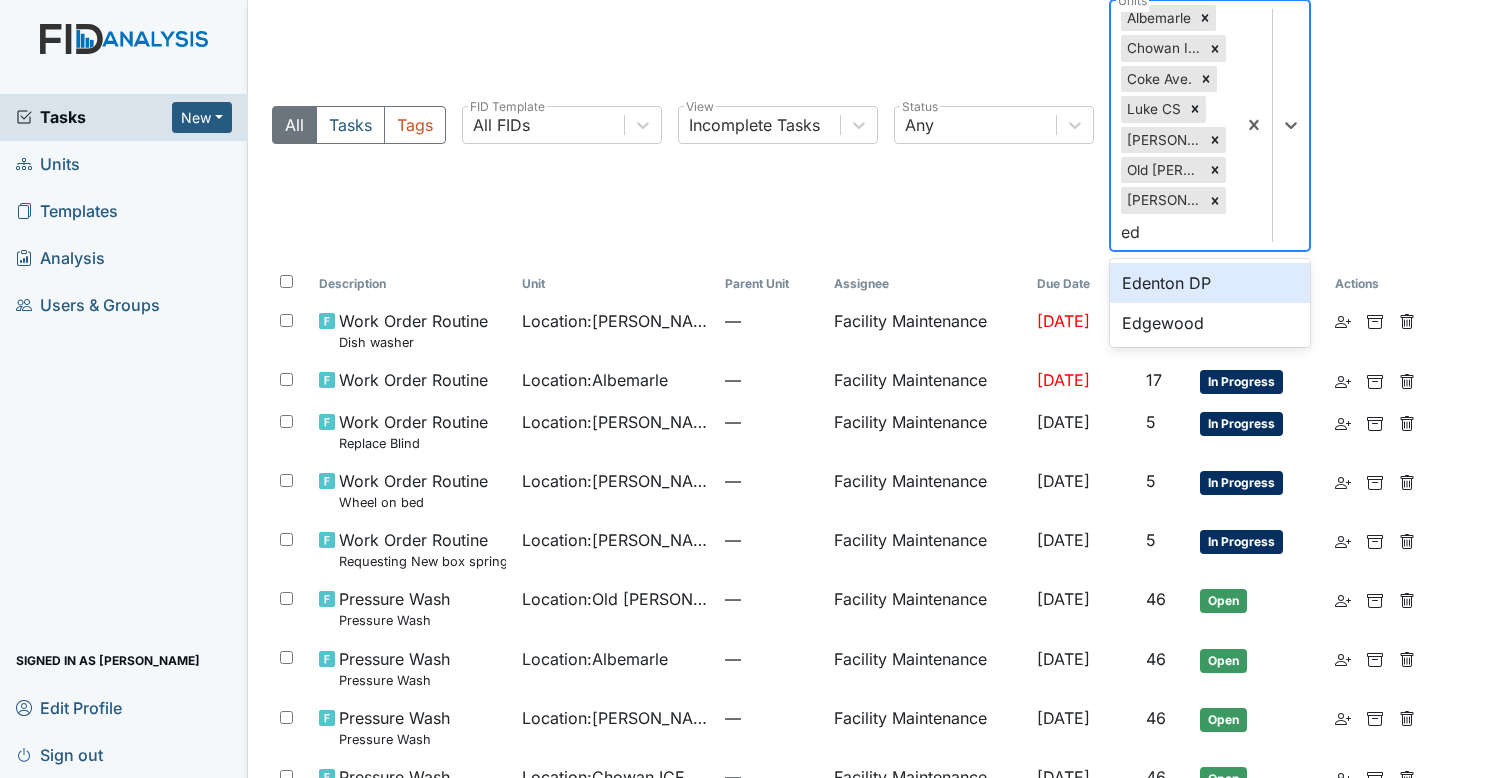 type on "ede" 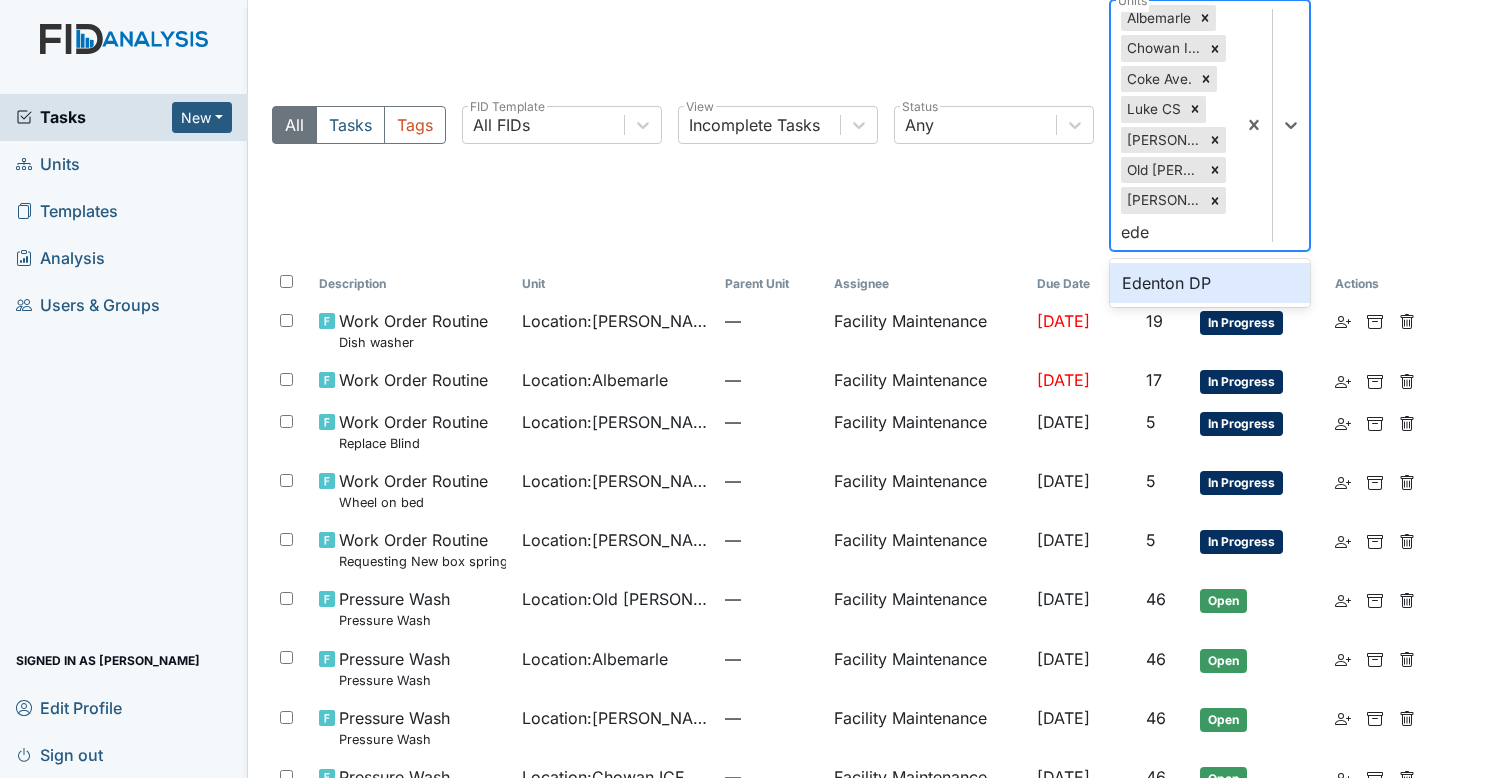 click on "Edenton DP" at bounding box center [1210, 283] 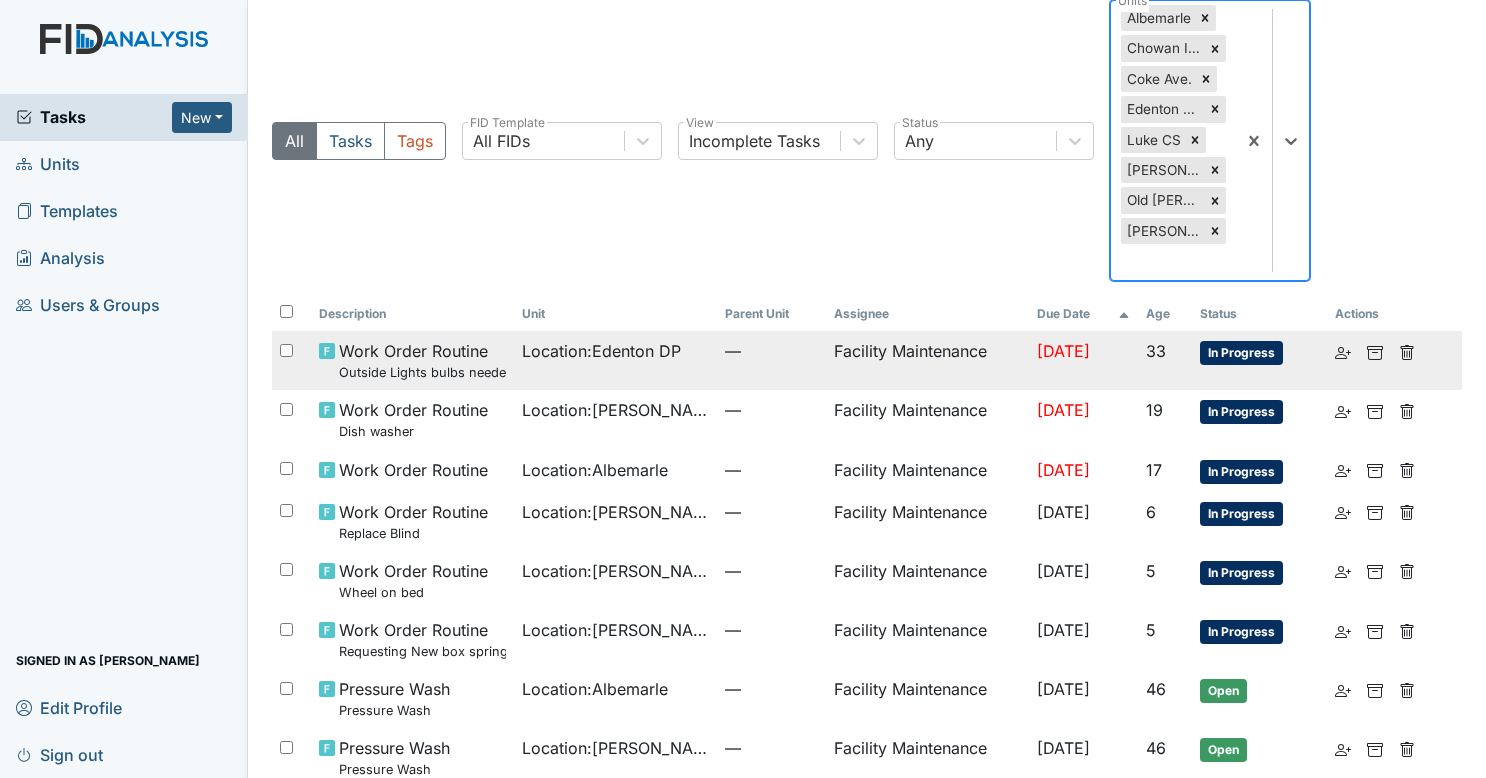 scroll, scrollTop: 178, scrollLeft: 0, axis: vertical 